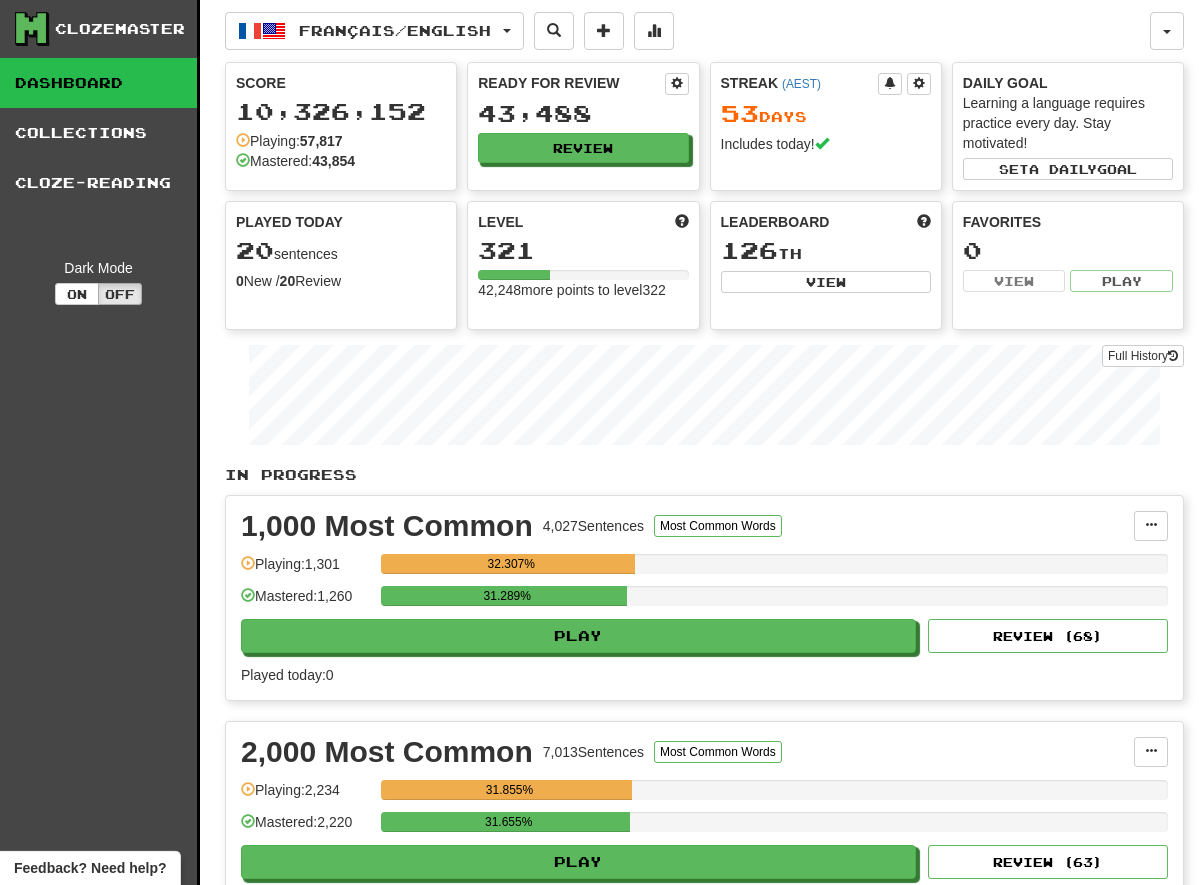 scroll, scrollTop: 0, scrollLeft: 0, axis: both 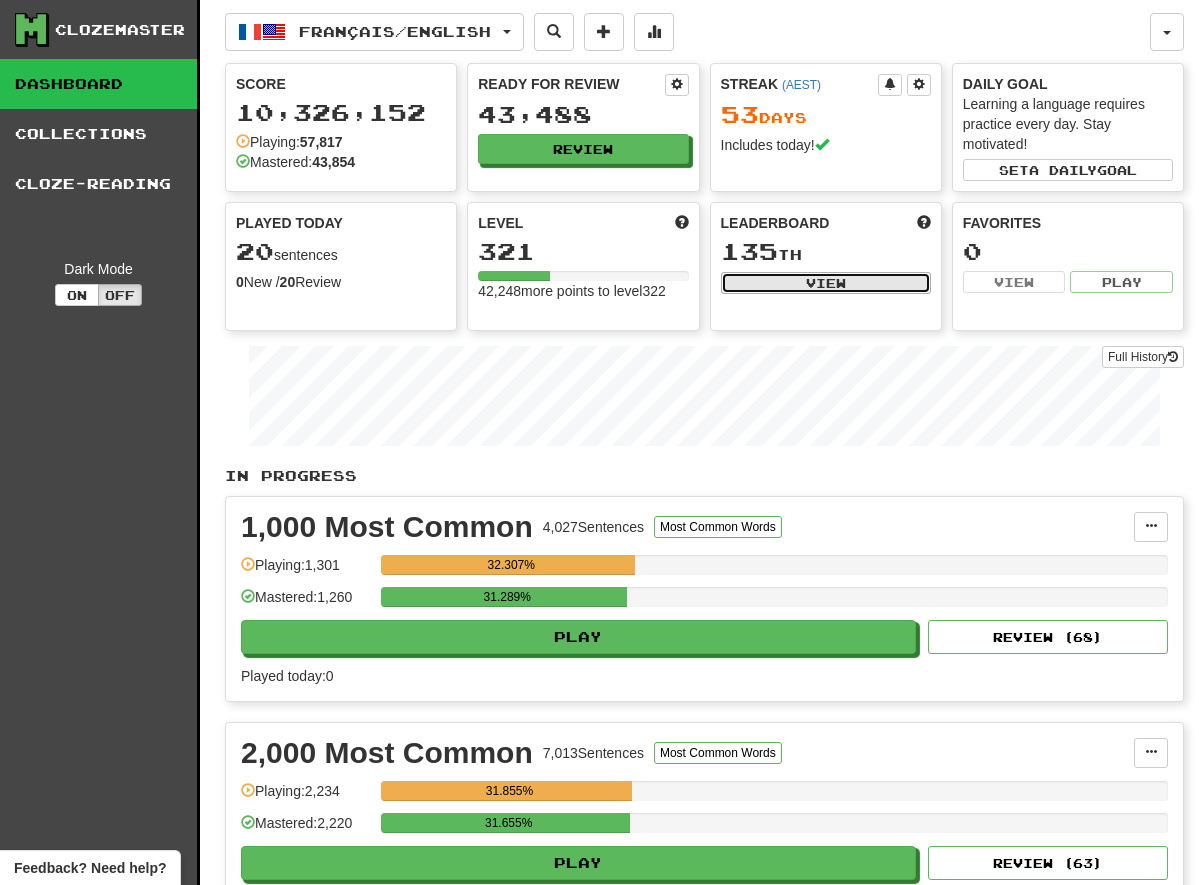 click on "View" at bounding box center [826, 283] 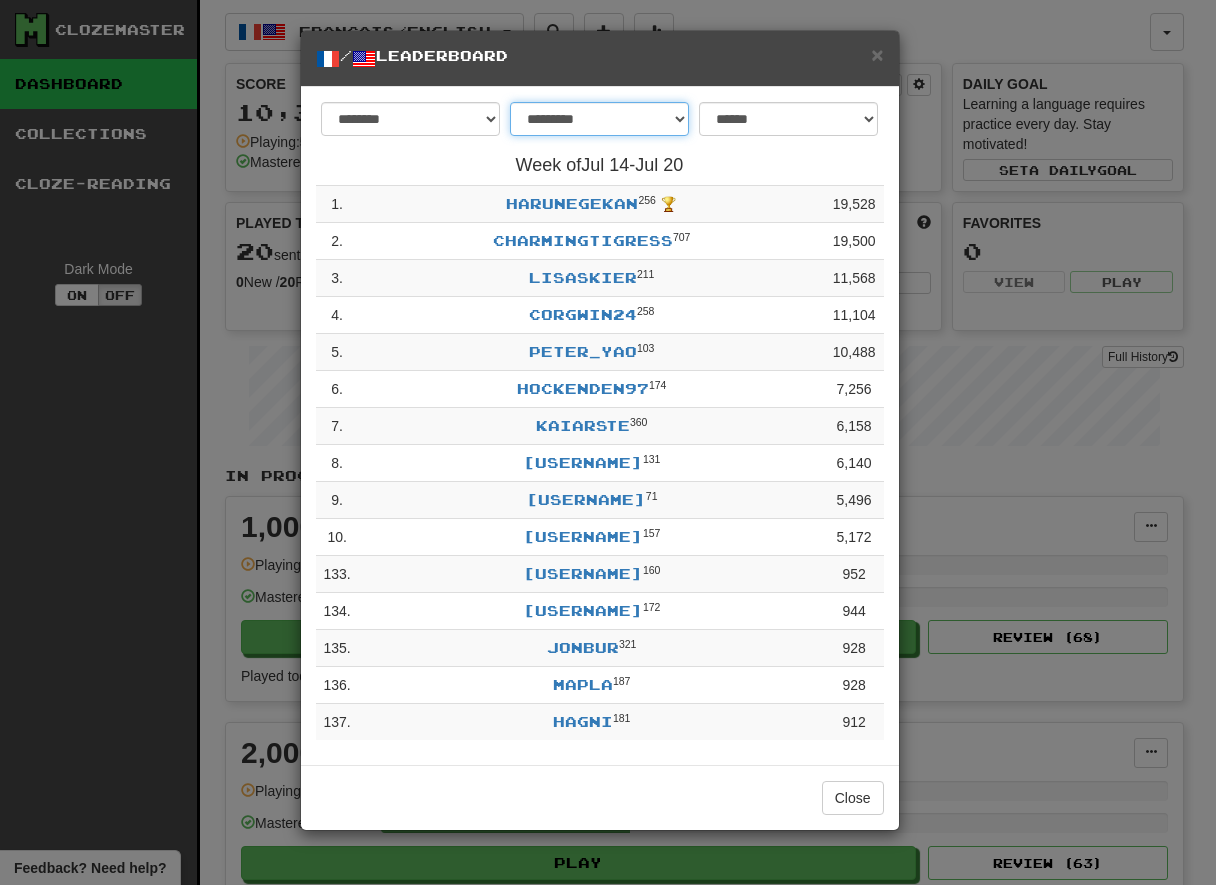 click on "**********" at bounding box center (599, 119) 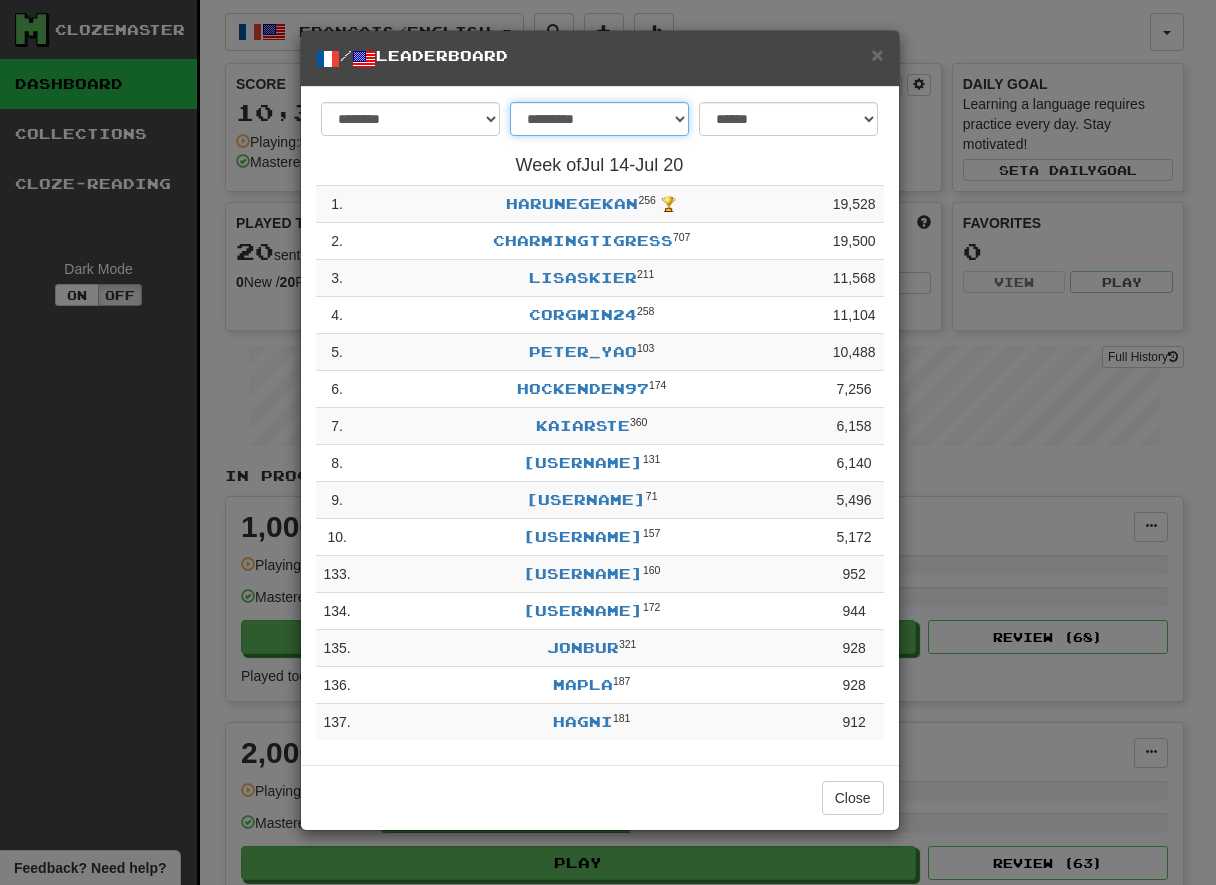select on "********" 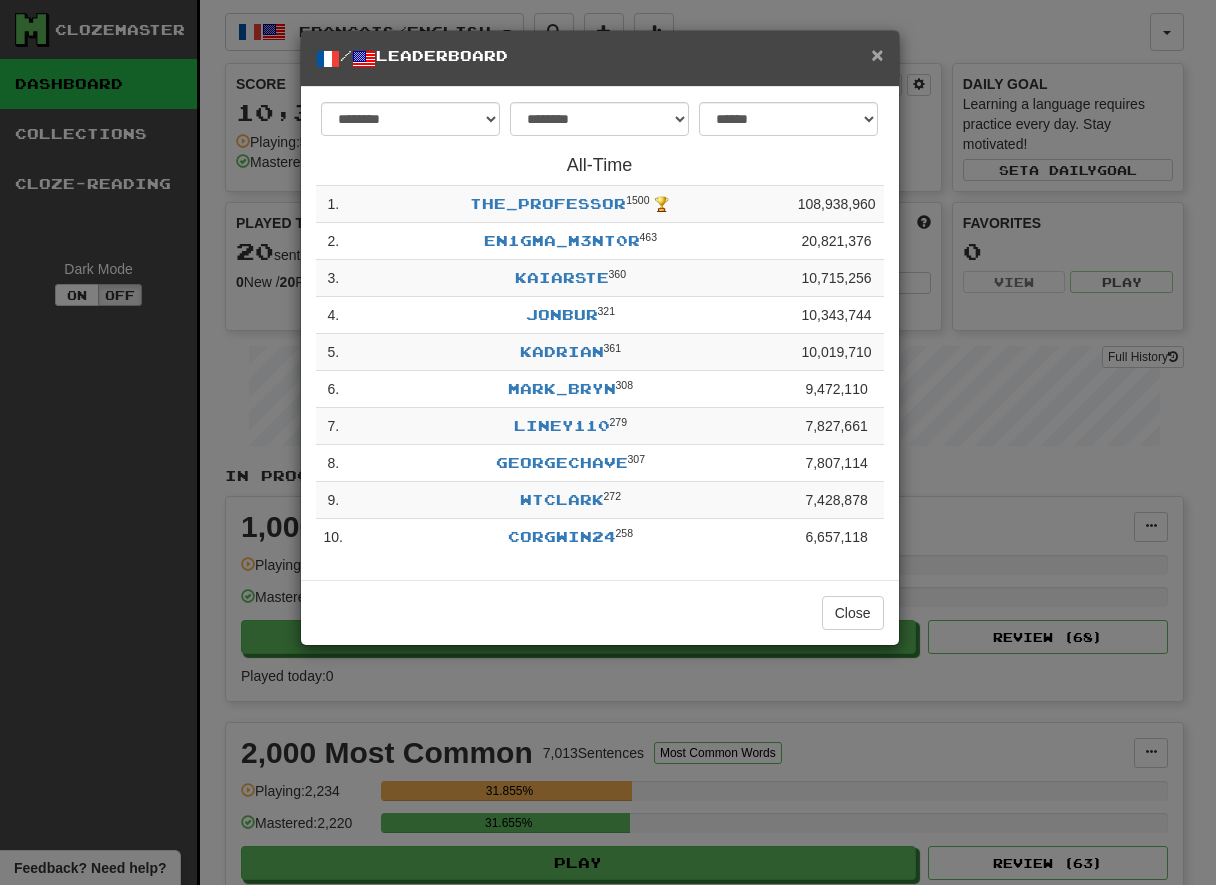 click on "×" at bounding box center (877, 54) 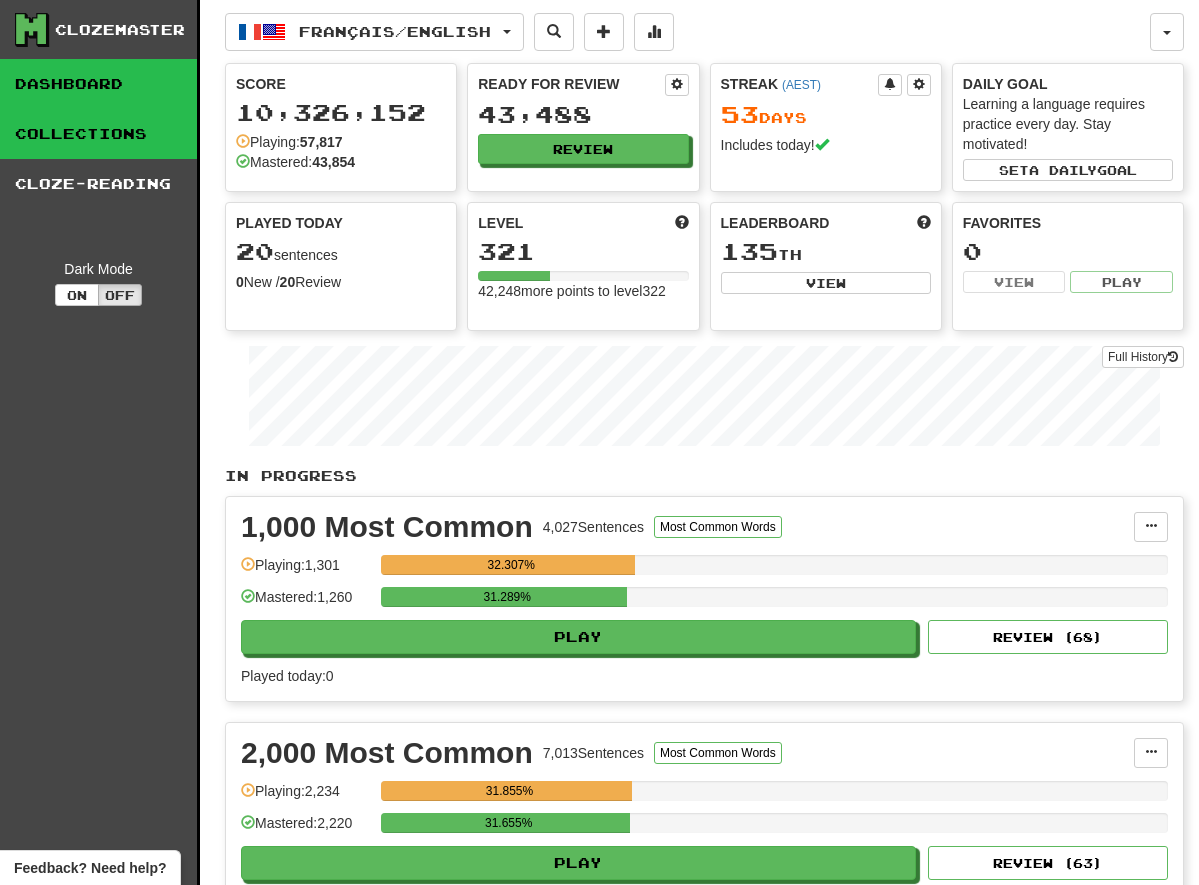 click on "Collections" at bounding box center (98, 134) 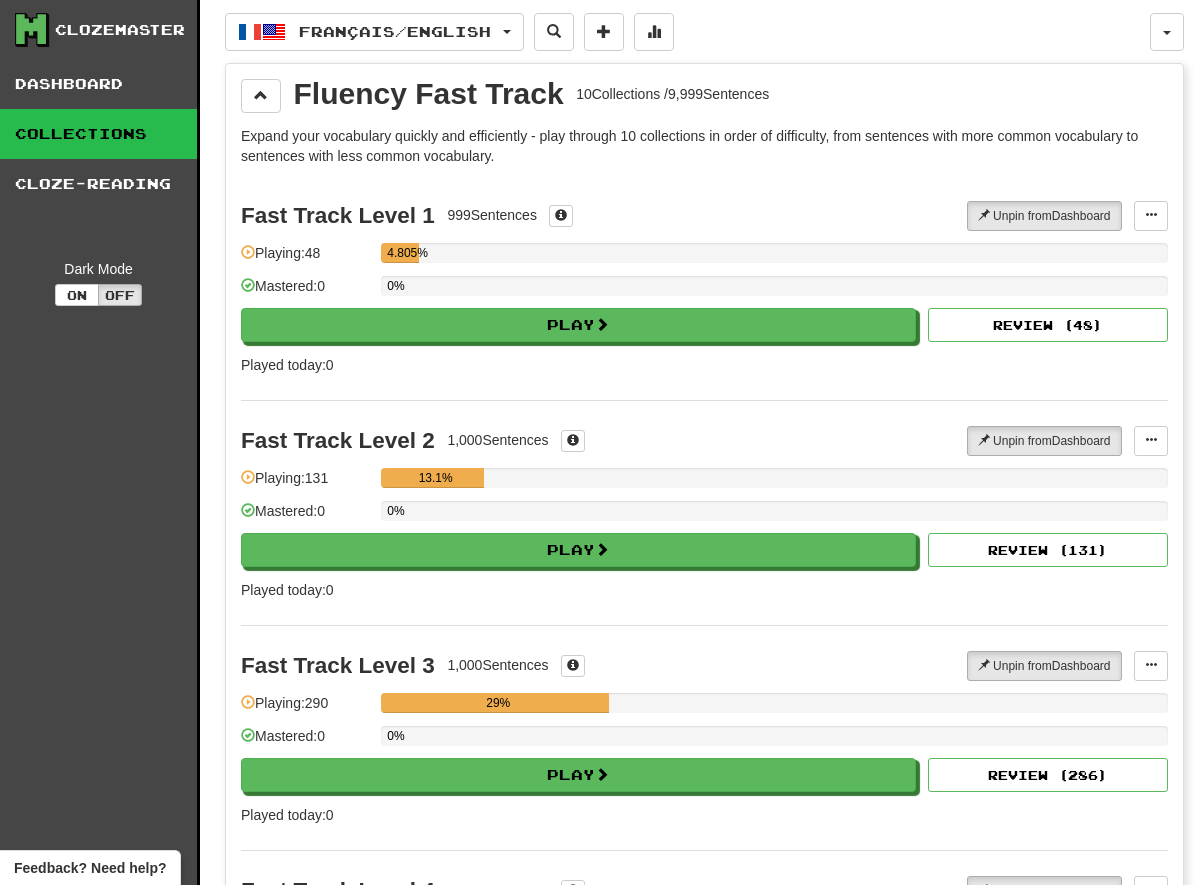 scroll, scrollTop: 102, scrollLeft: 0, axis: vertical 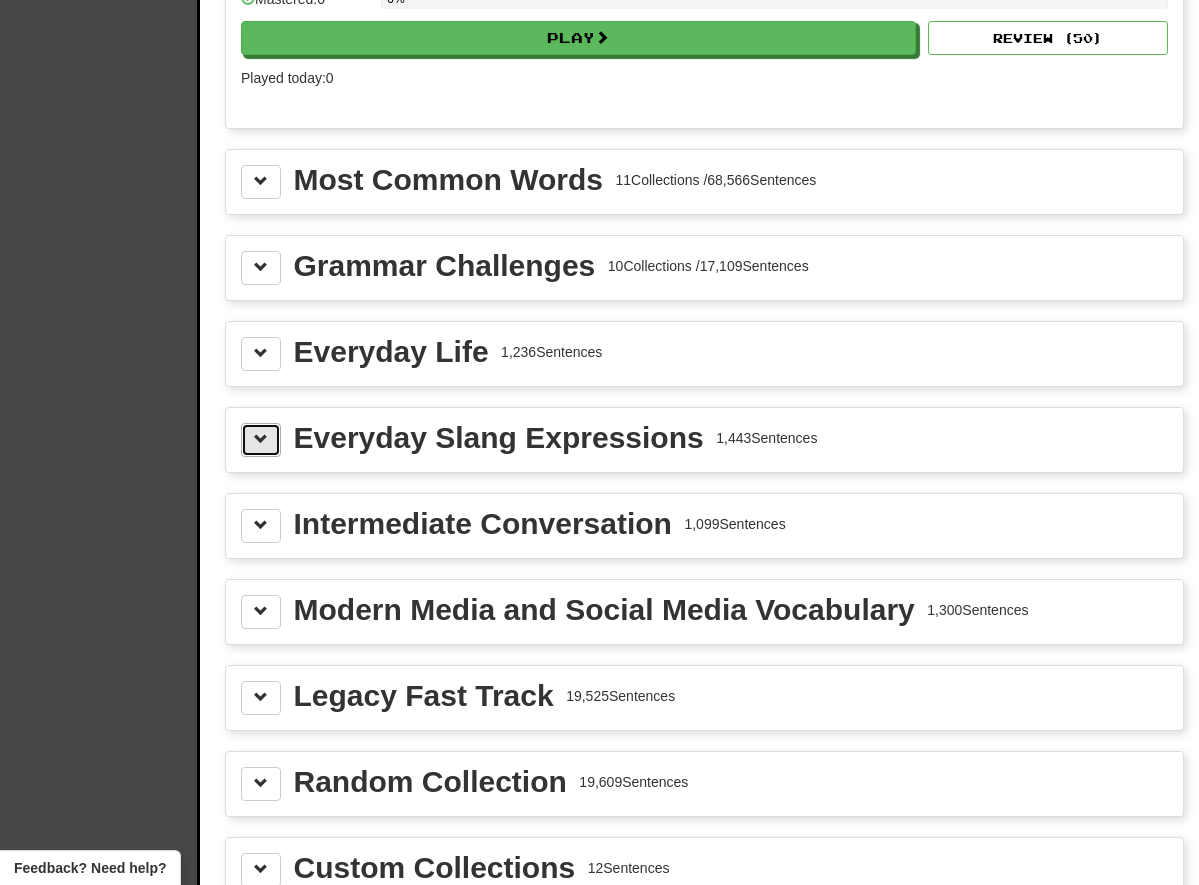 click at bounding box center (261, 440) 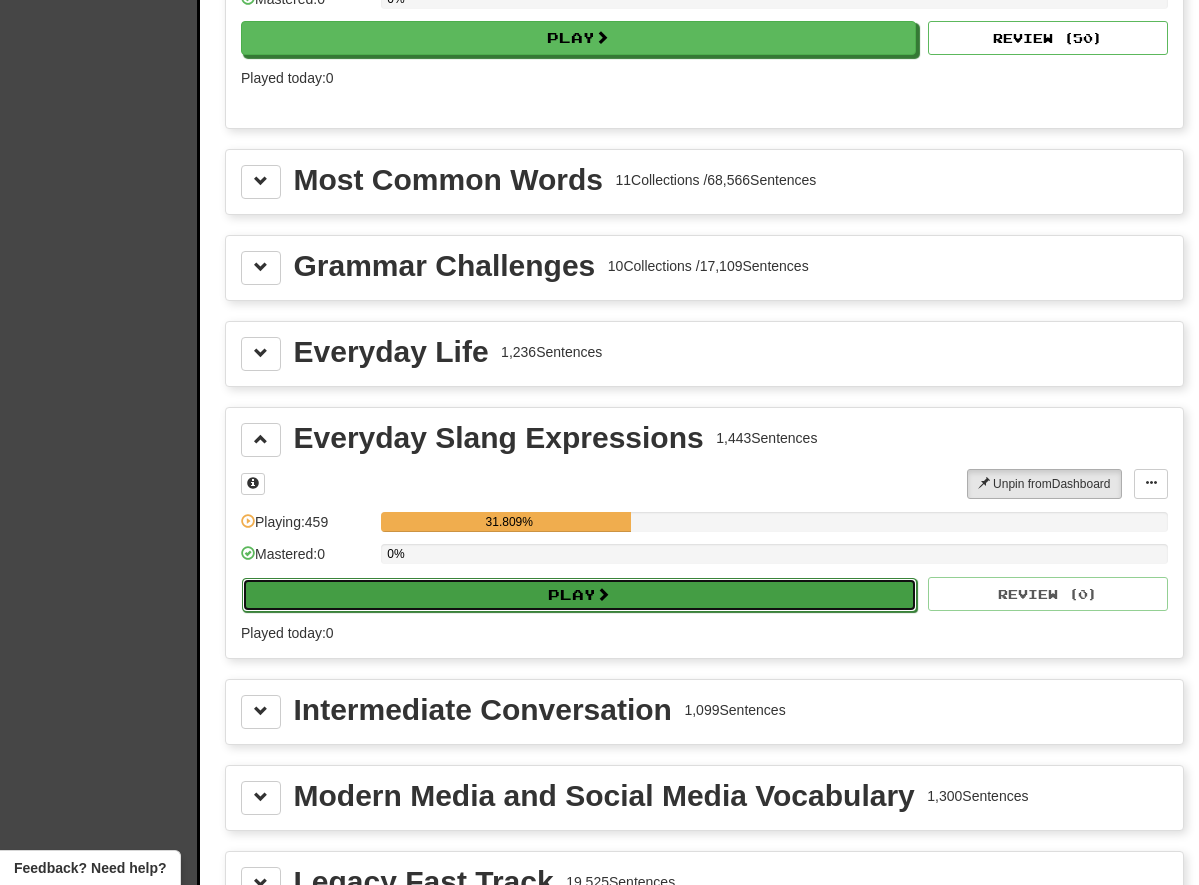 click on "Play" at bounding box center (579, 595) 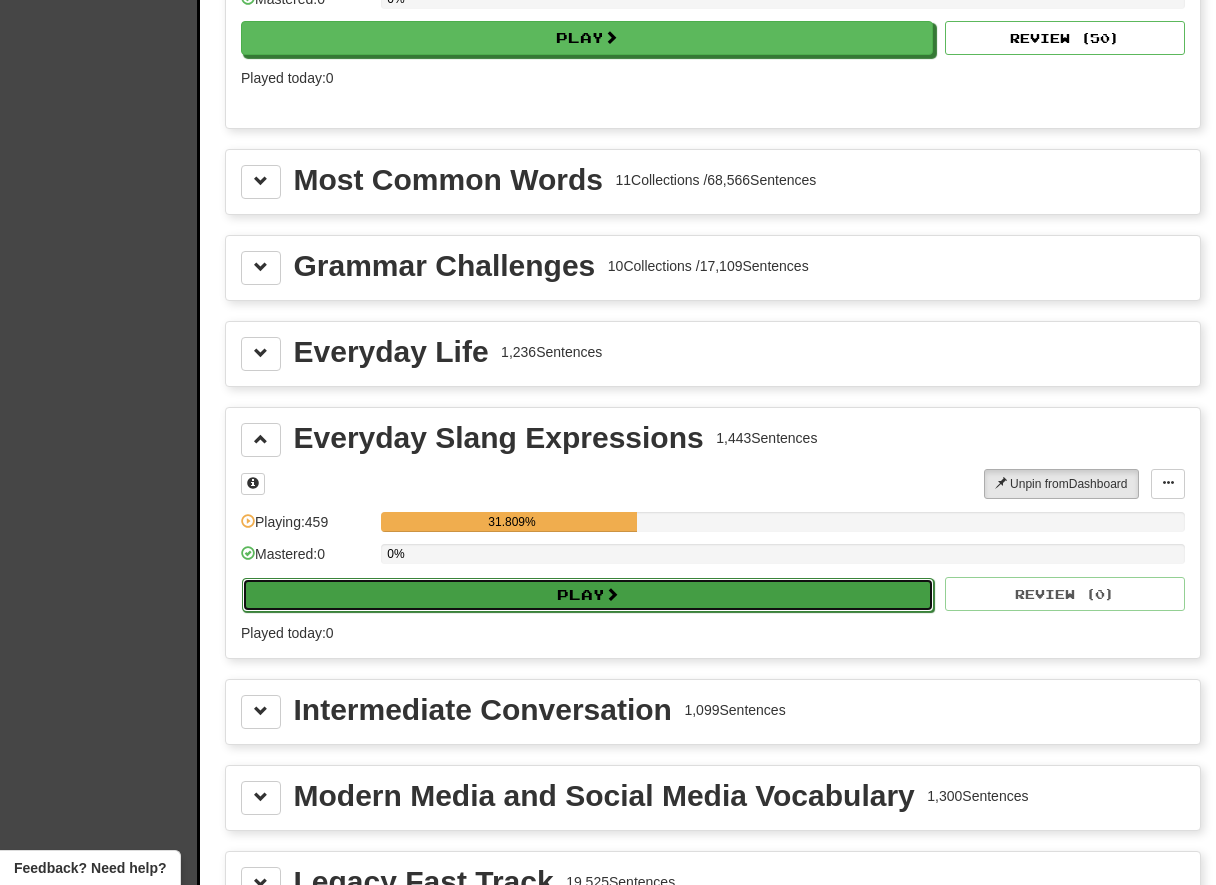 select on "**" 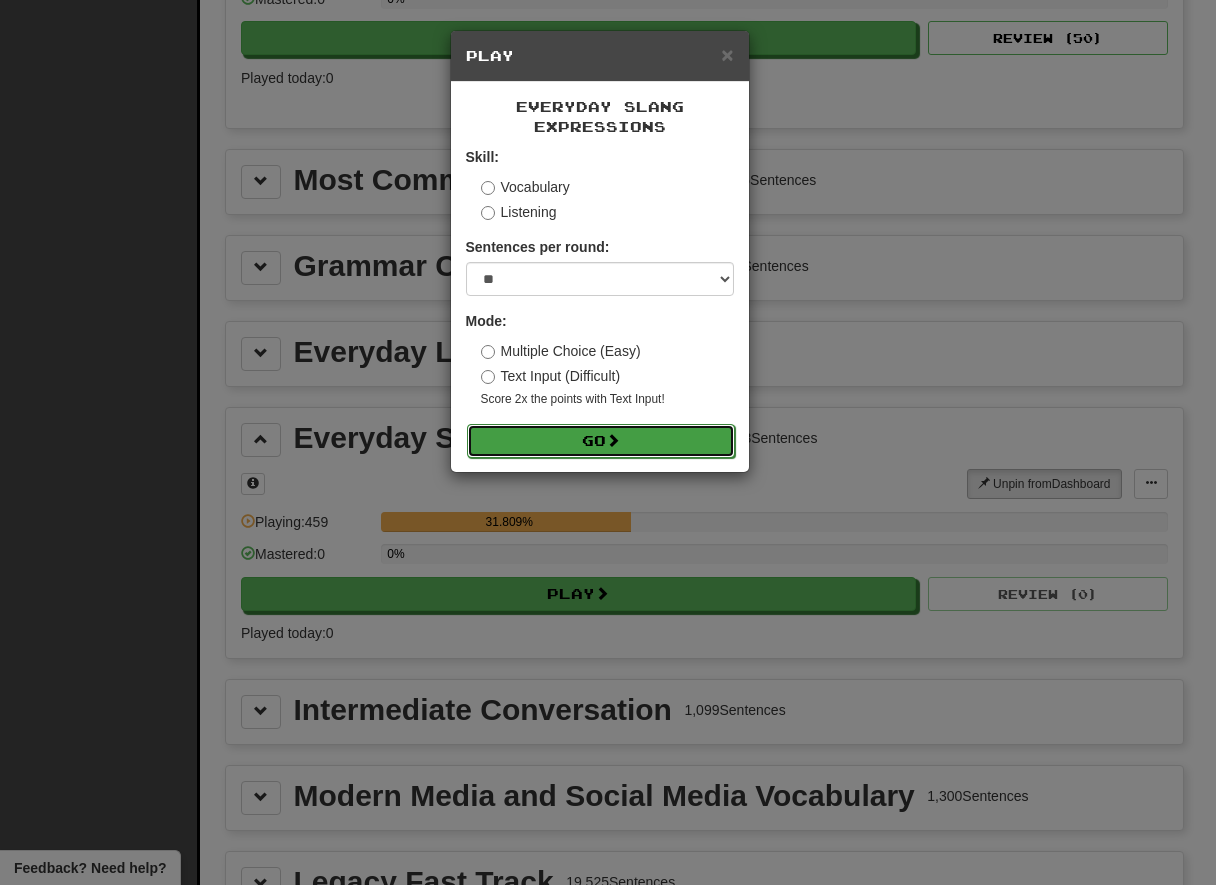 click on "Go" at bounding box center [601, 441] 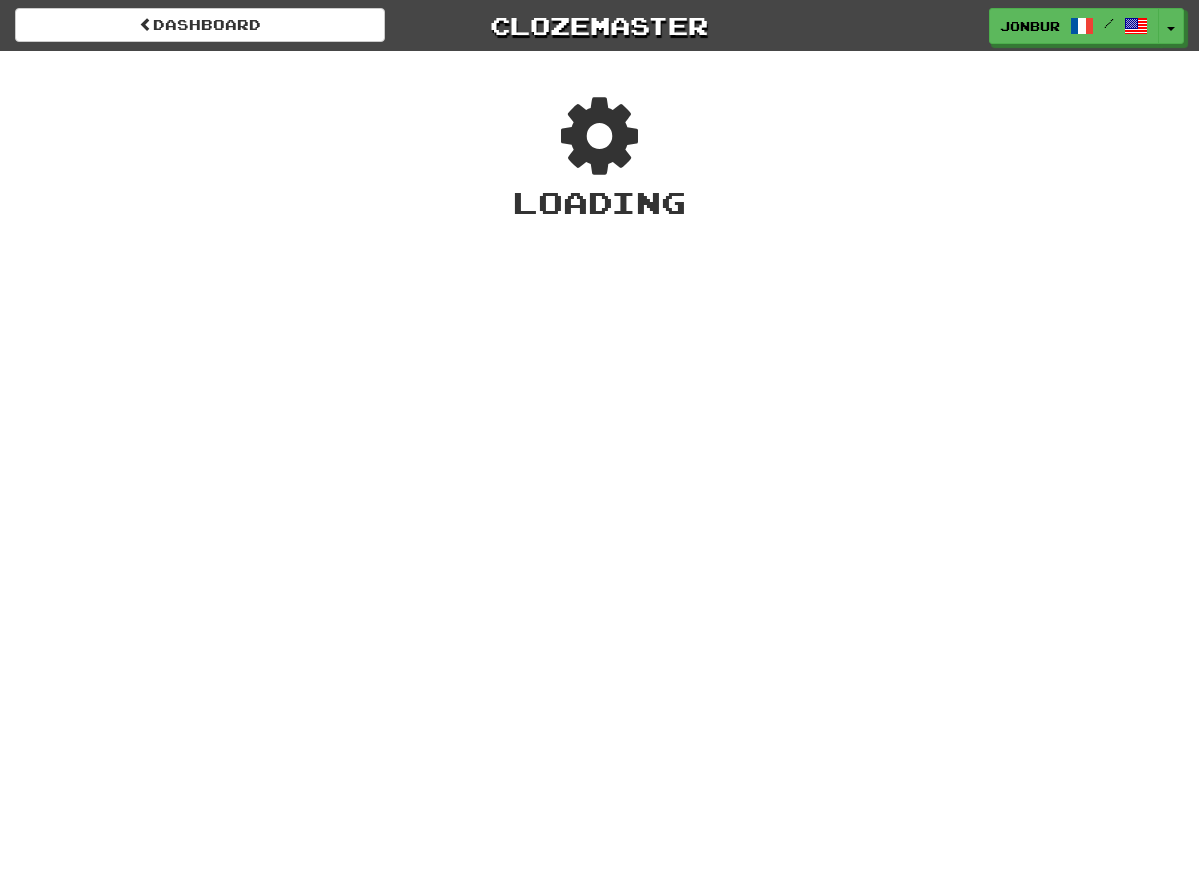 scroll, scrollTop: 0, scrollLeft: 0, axis: both 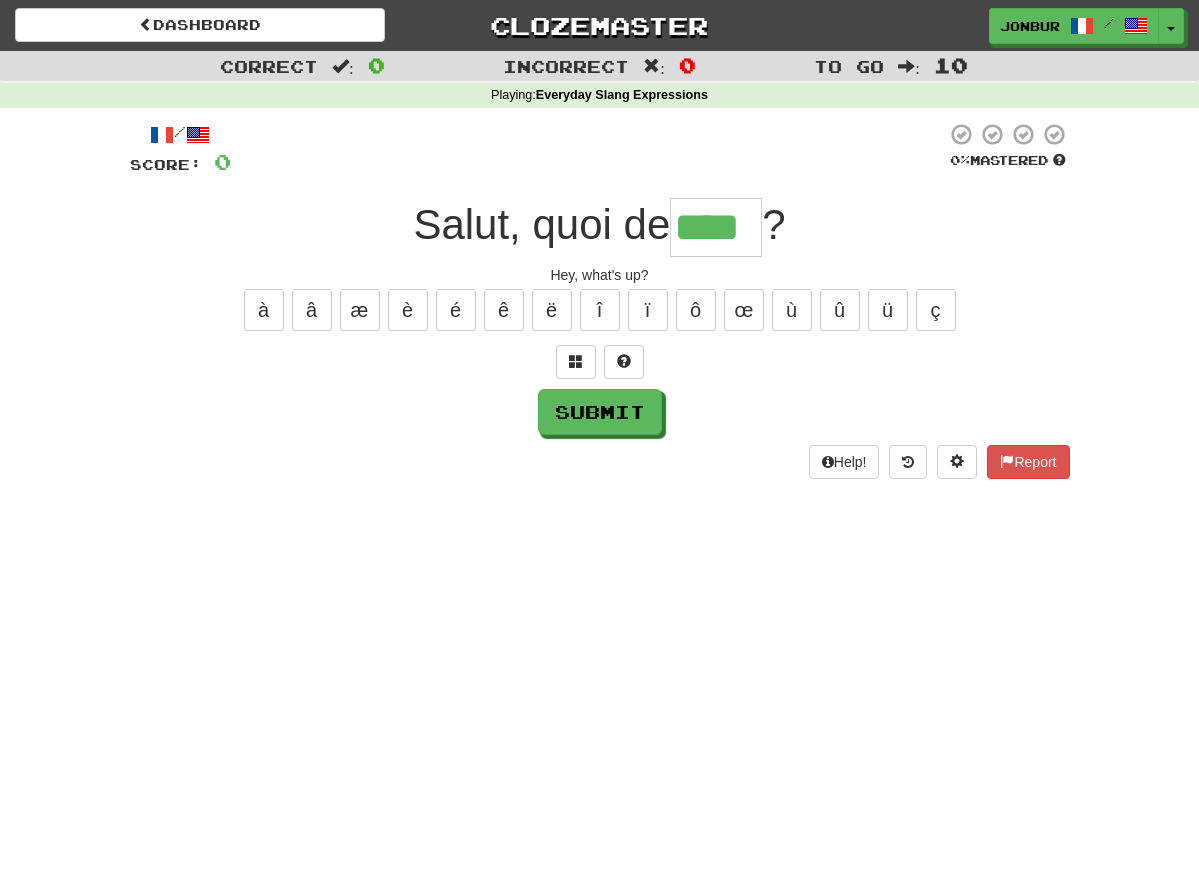 type on "****" 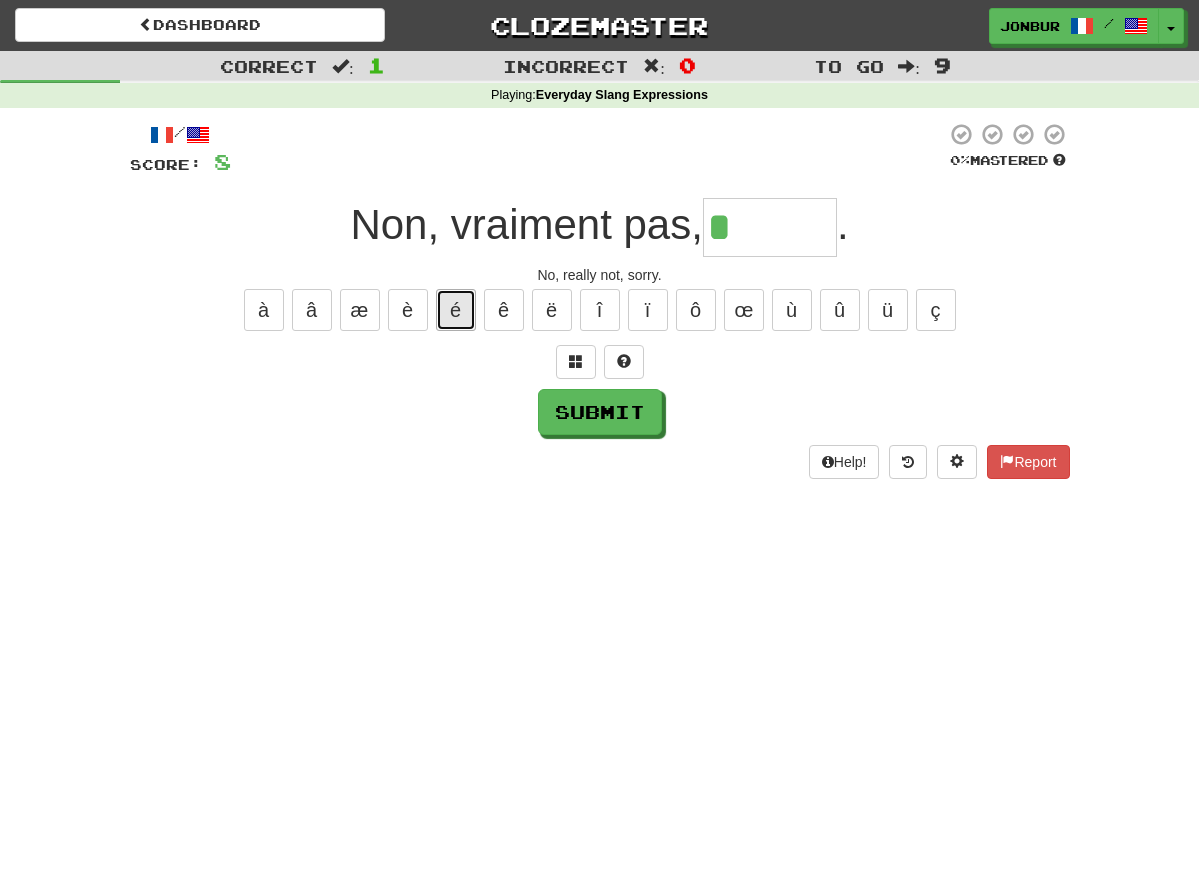 click on "é" at bounding box center (456, 310) 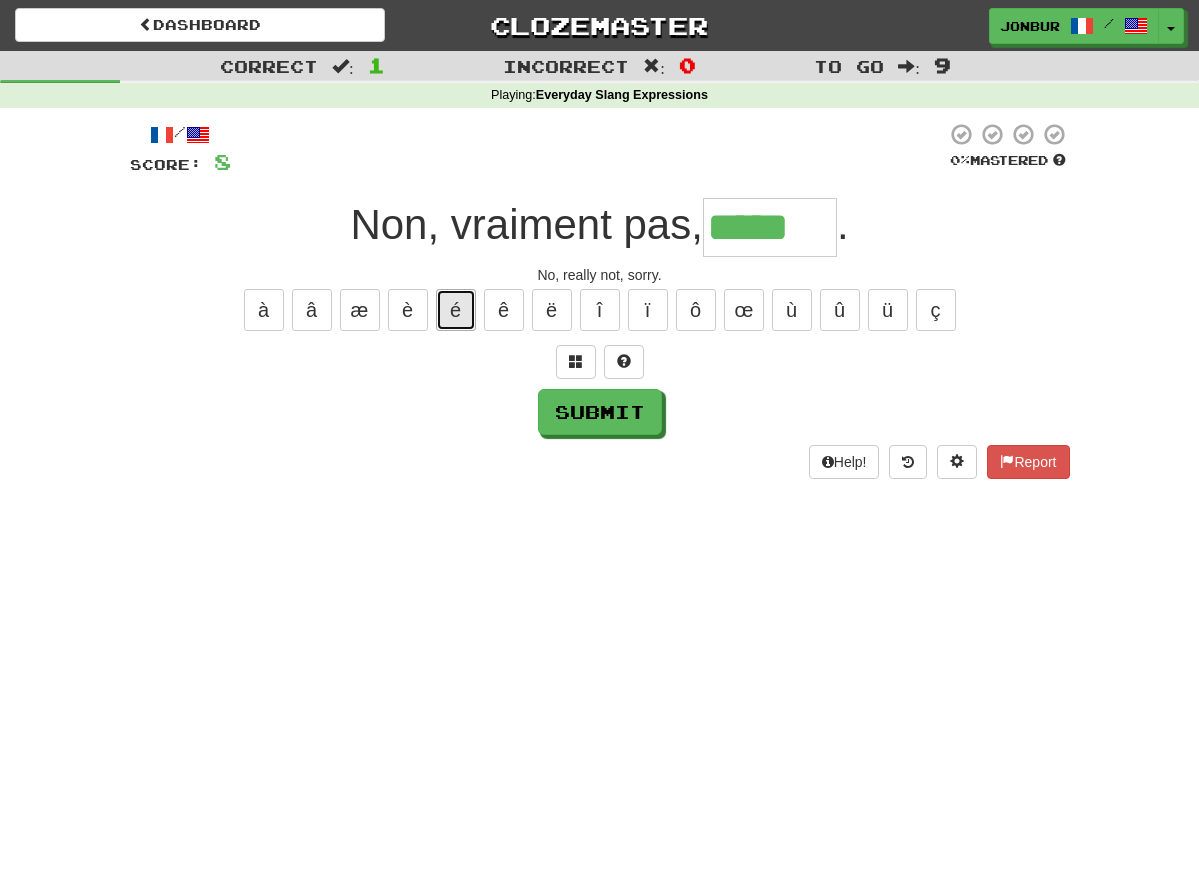click on "é" at bounding box center [456, 310] 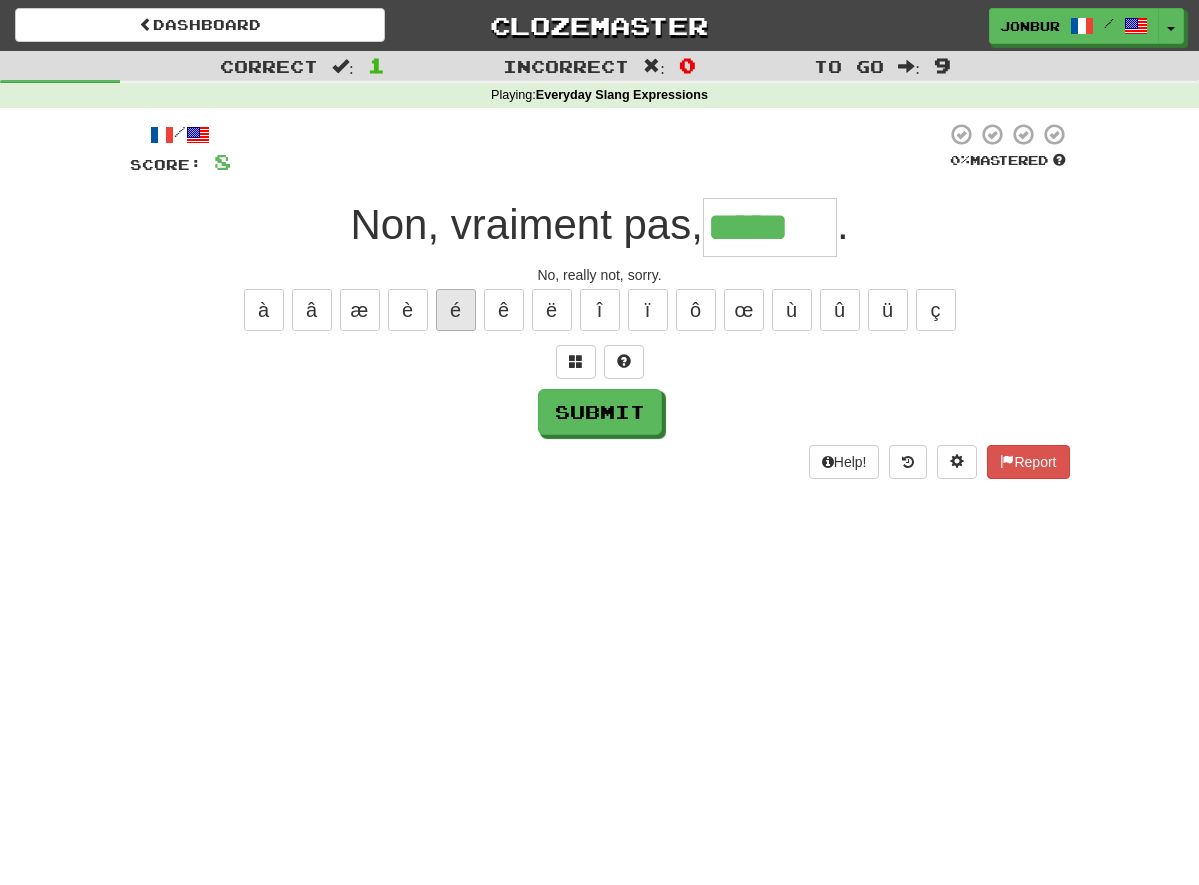 type on "******" 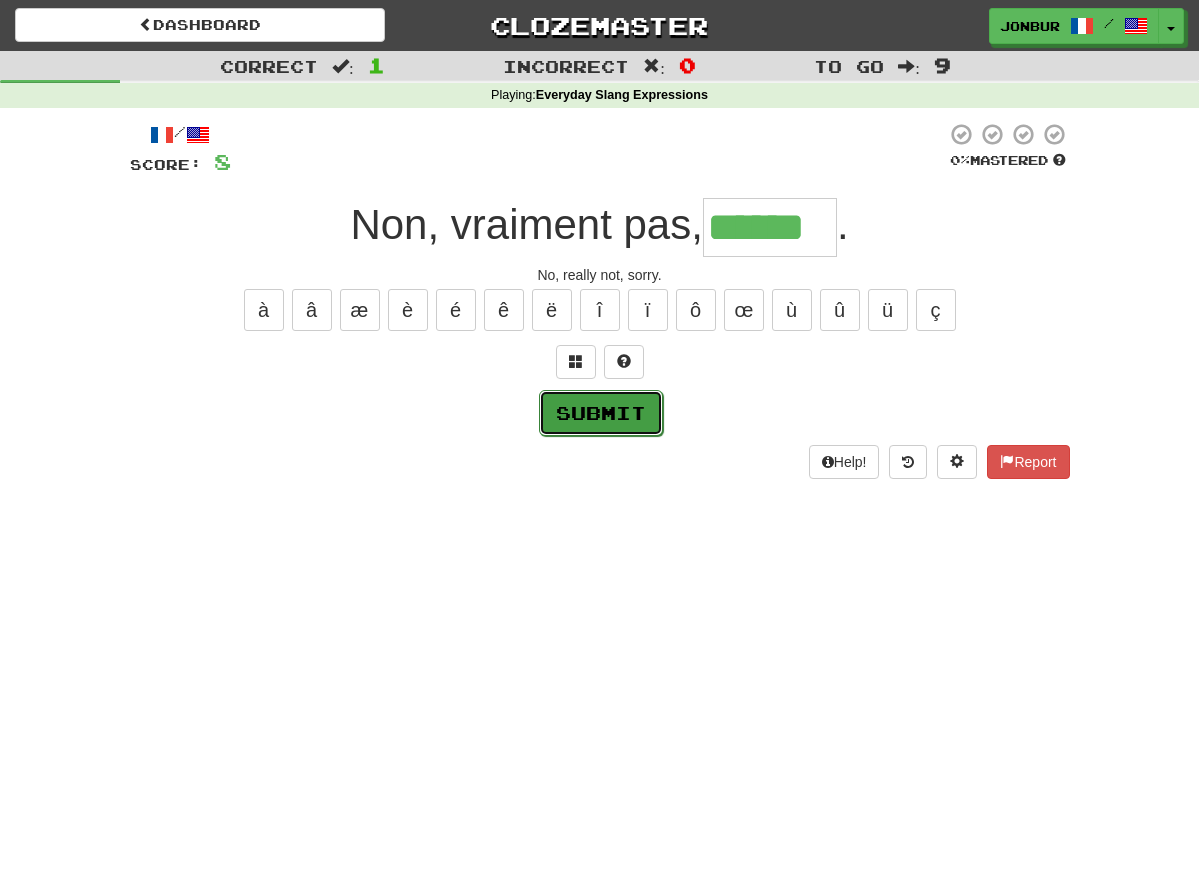 click on "Submit" at bounding box center [601, 413] 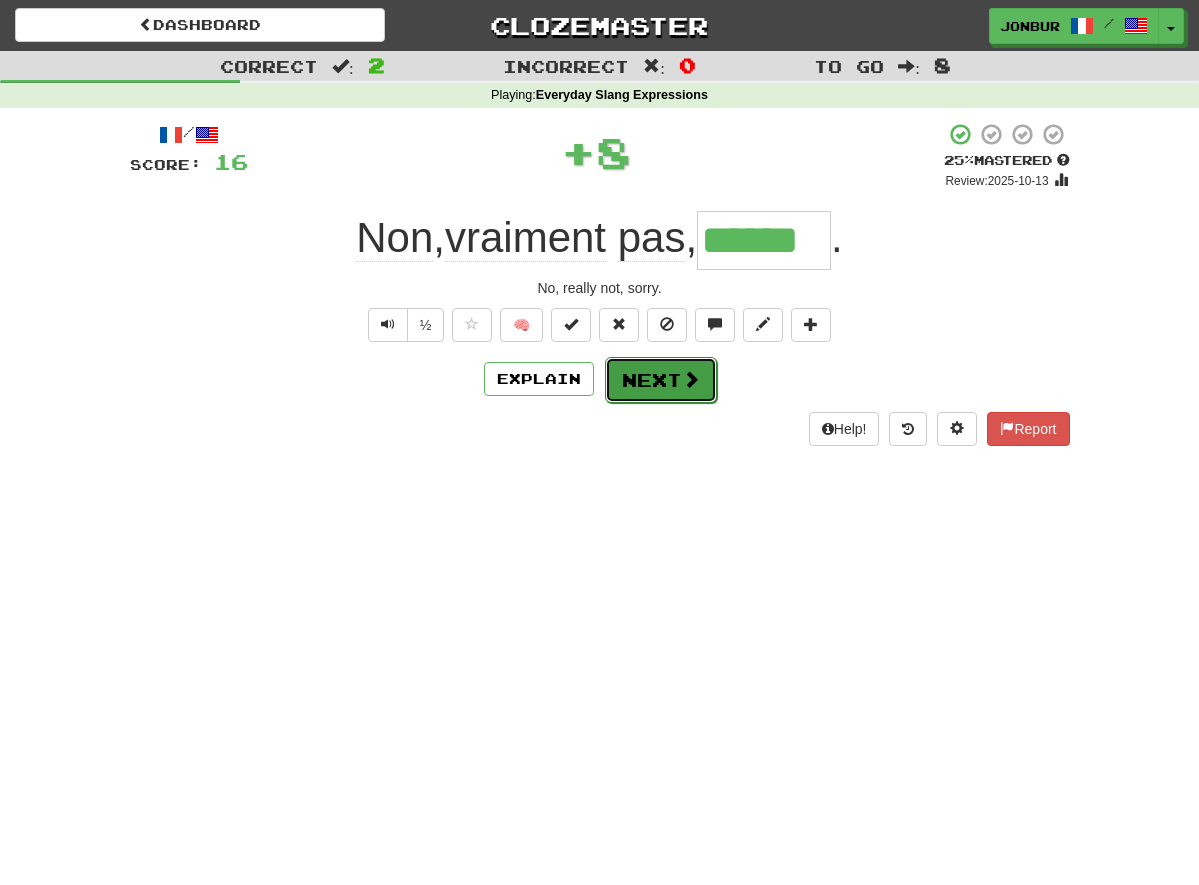 click on "Next" at bounding box center (661, 380) 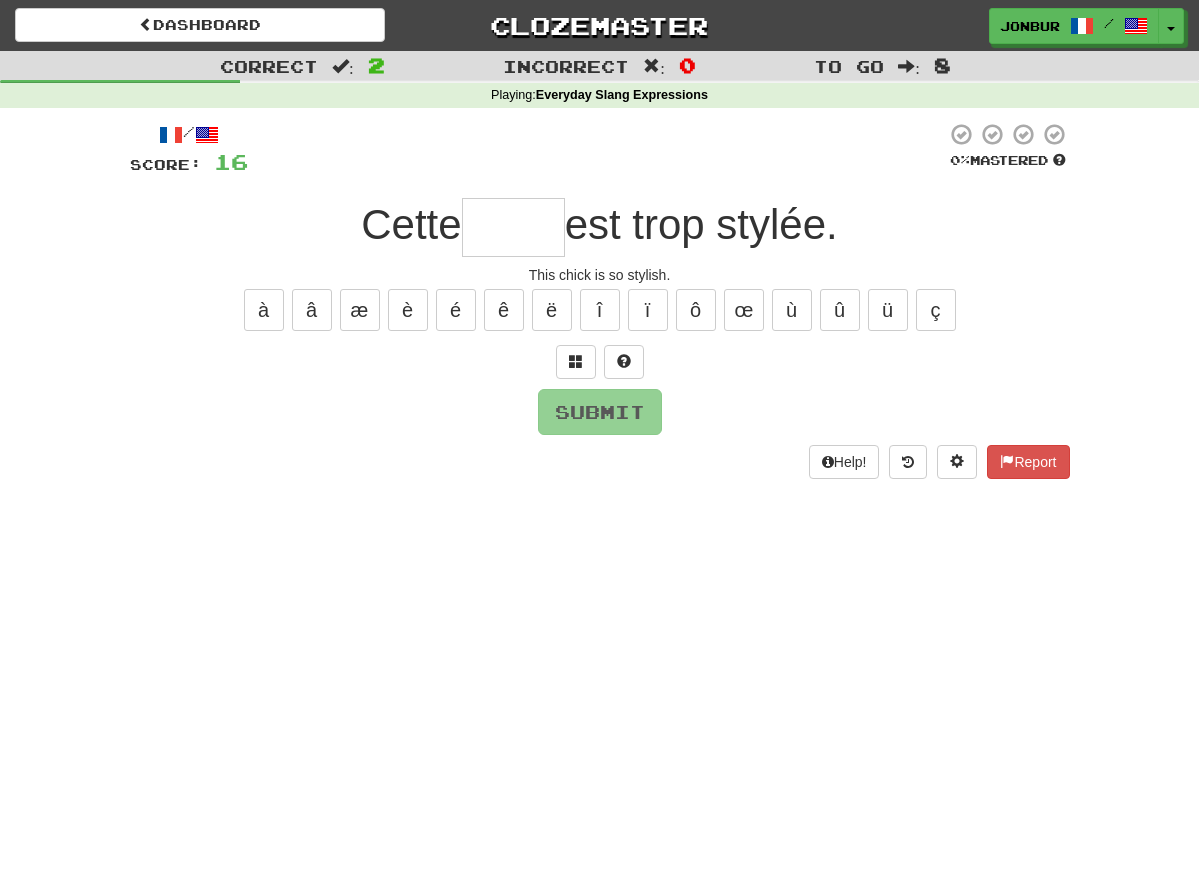 type on "*" 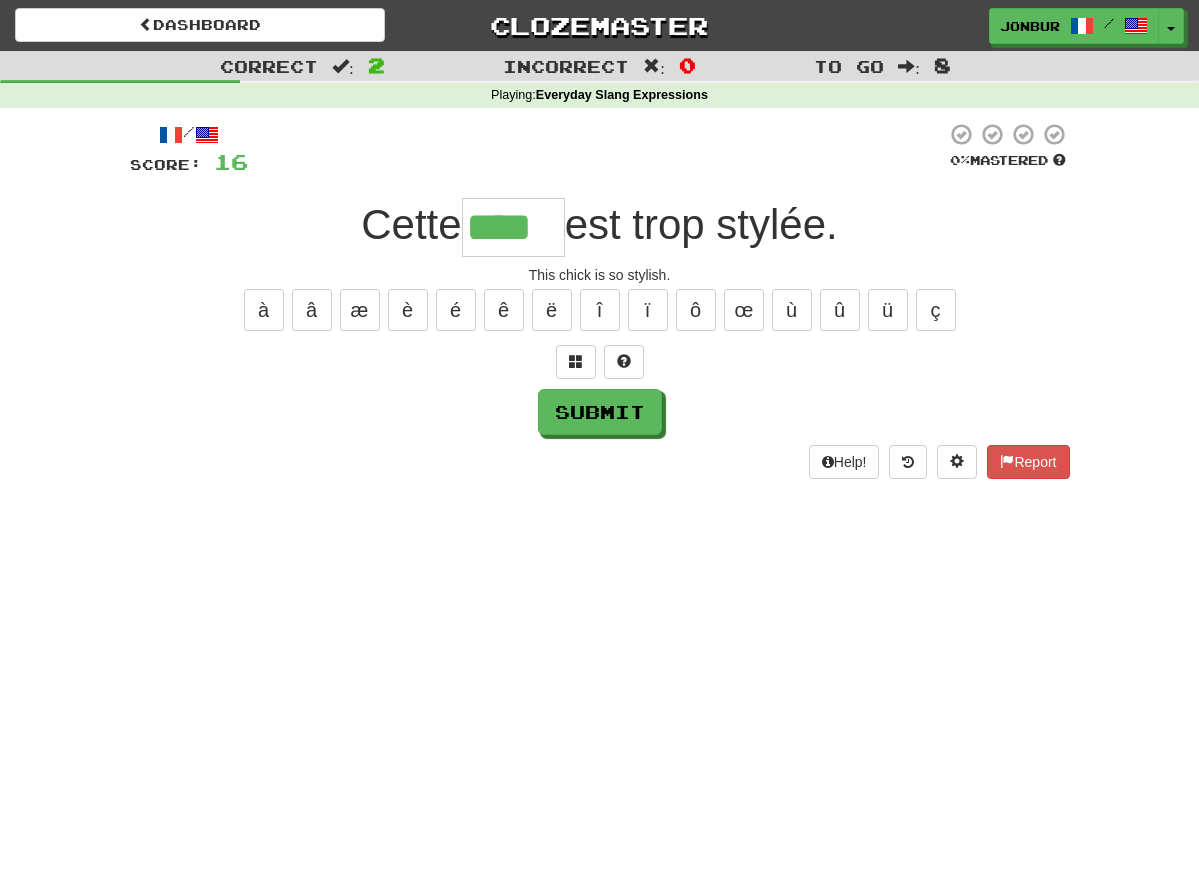 type on "****" 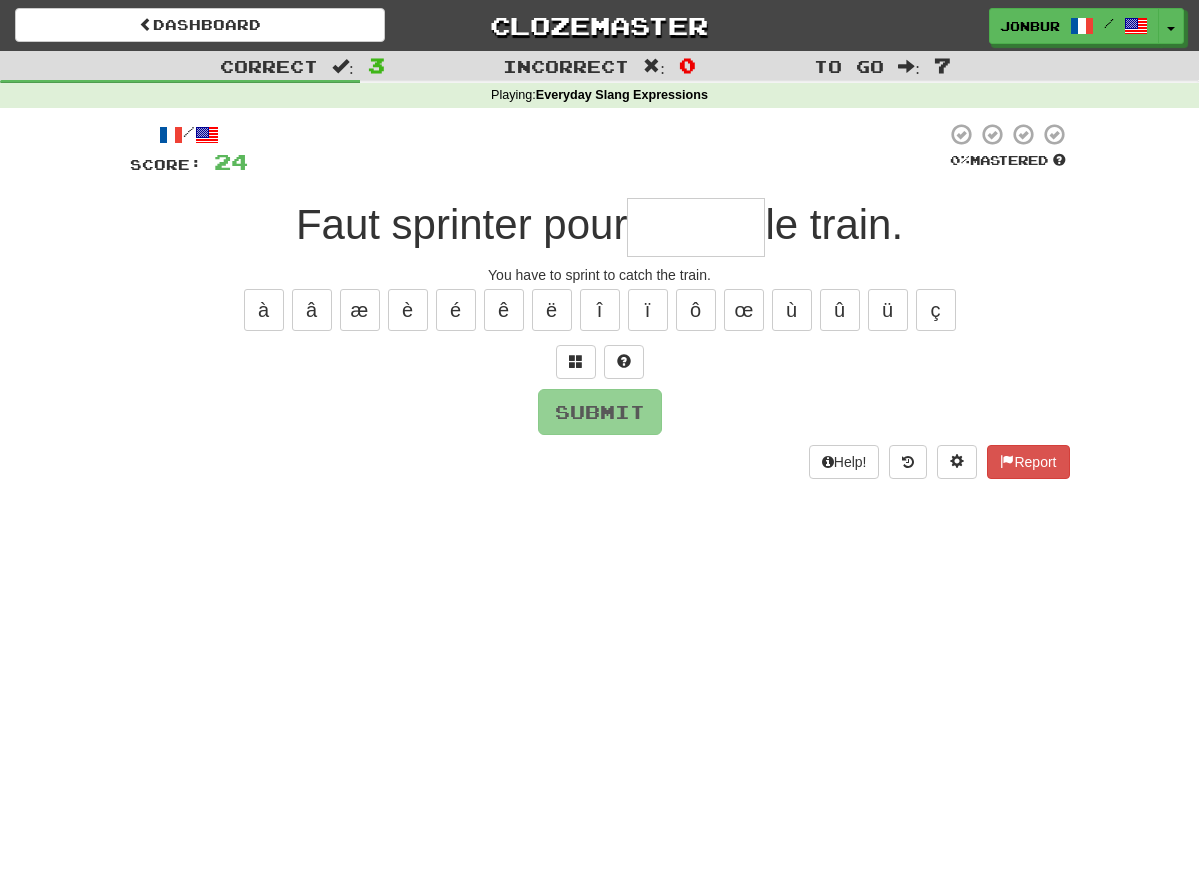 type on "*" 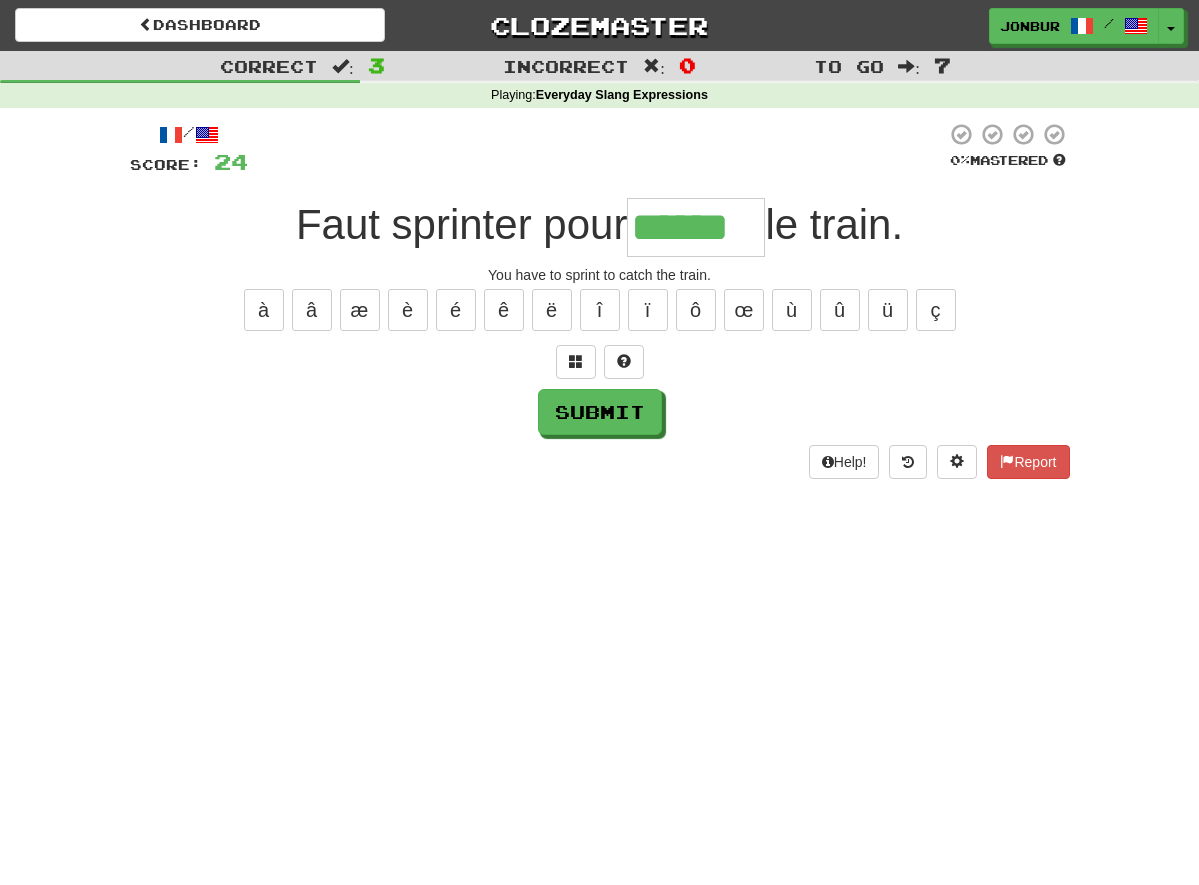 type on "******" 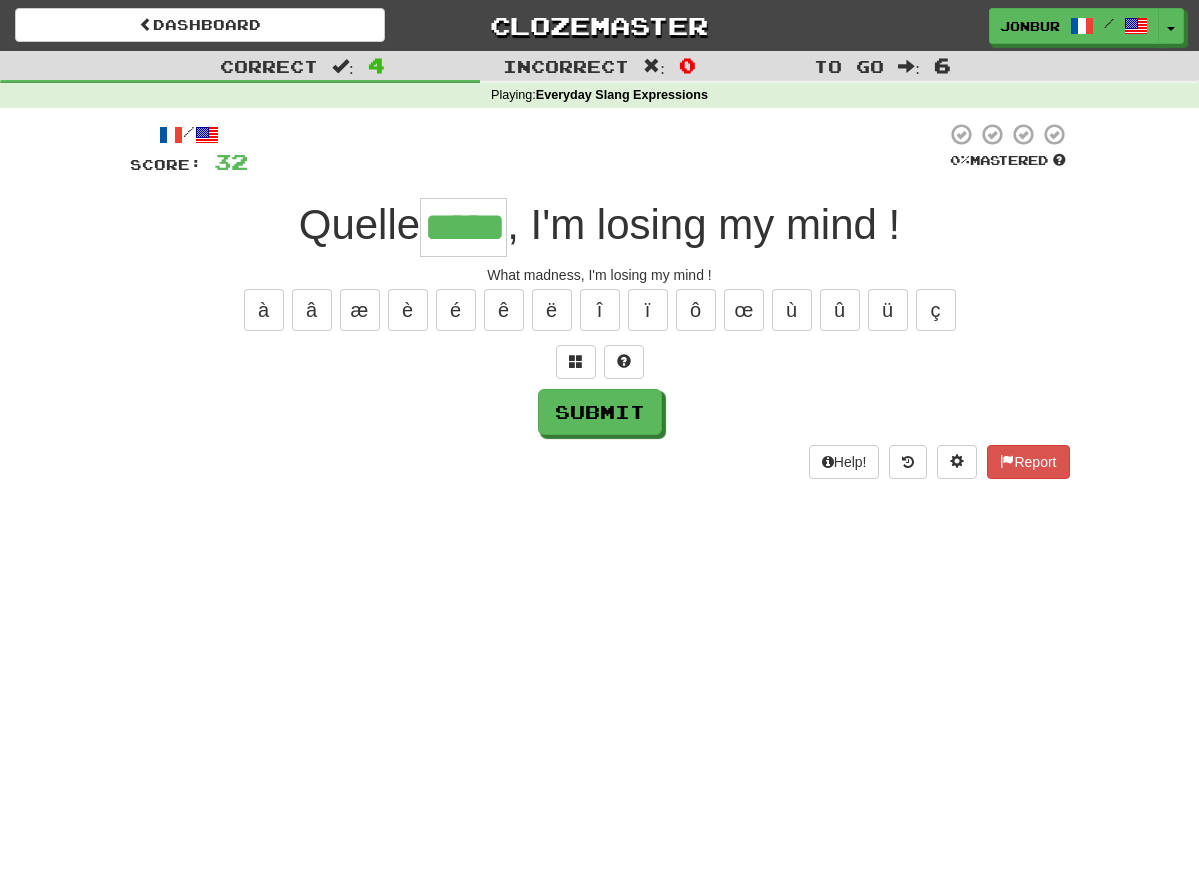 type on "*****" 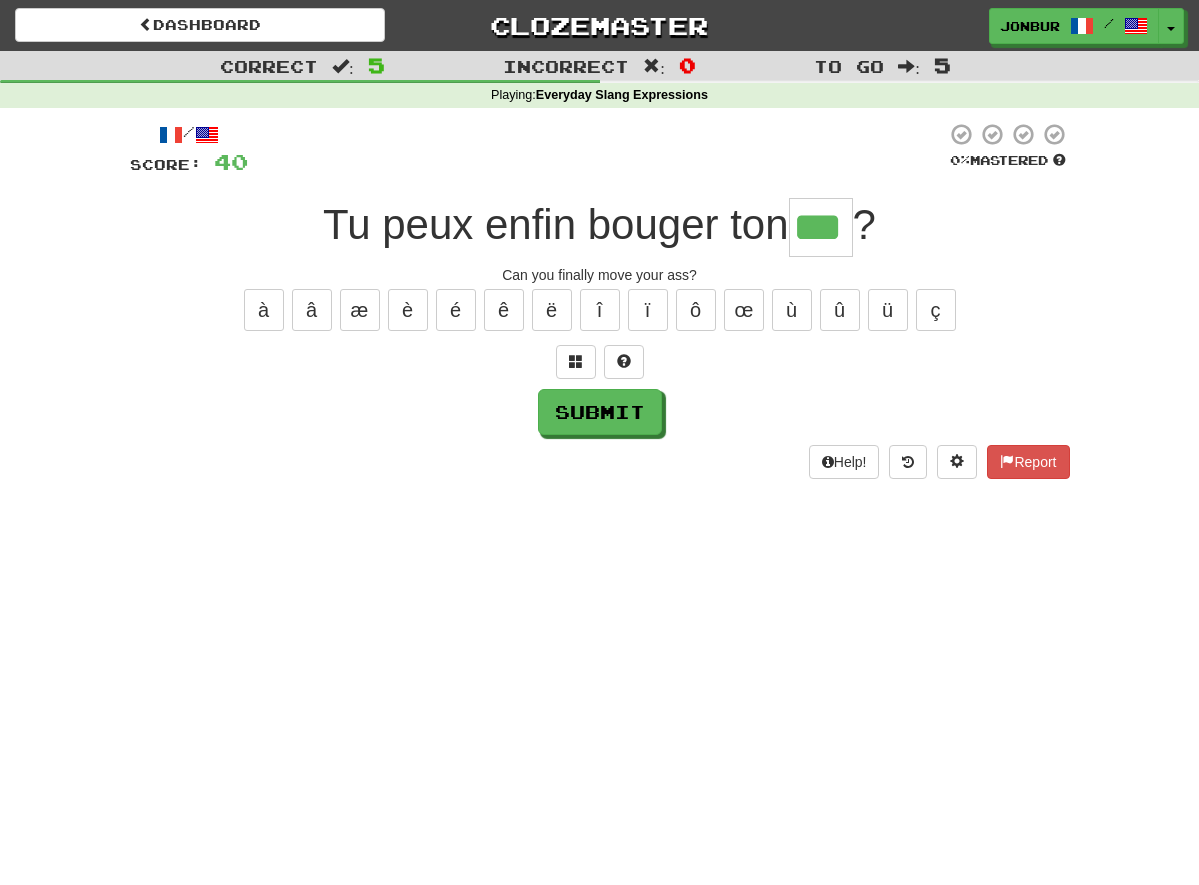 type on "***" 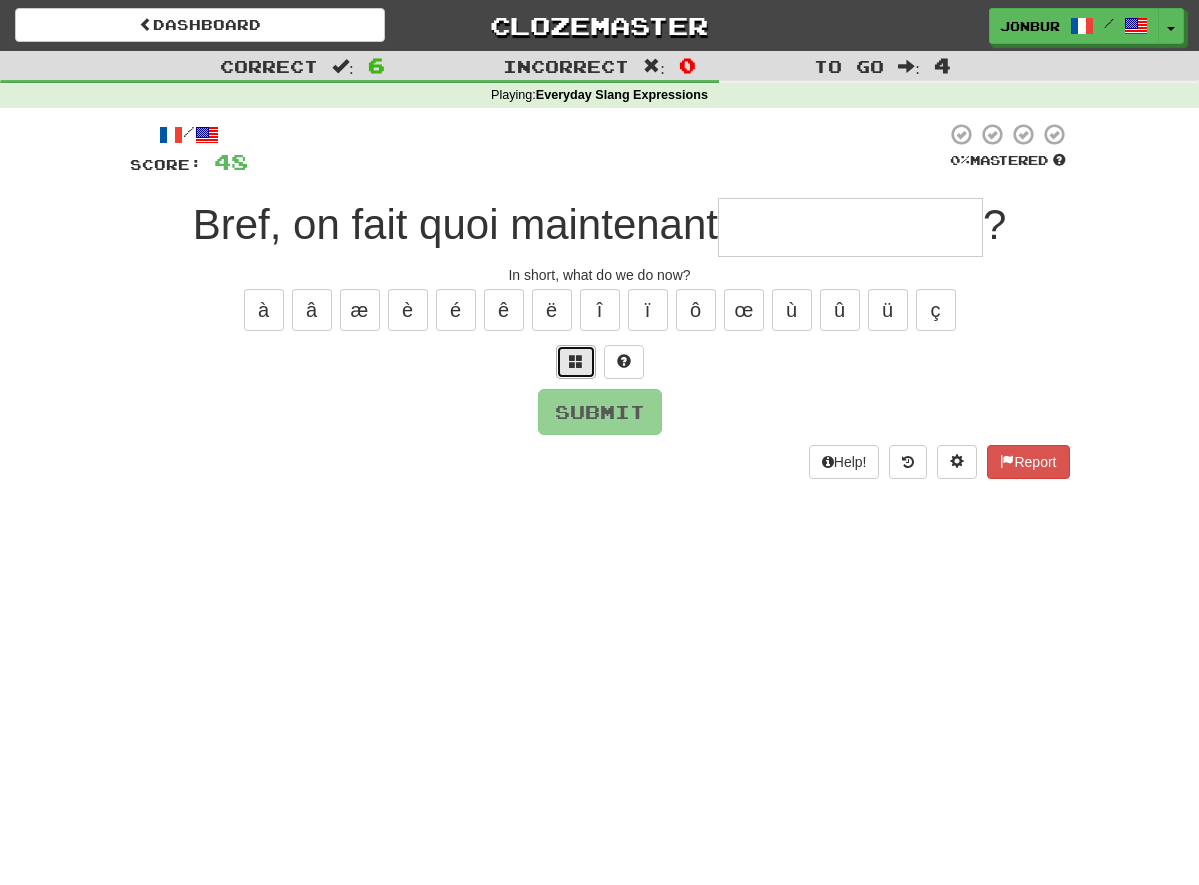 click at bounding box center [576, 362] 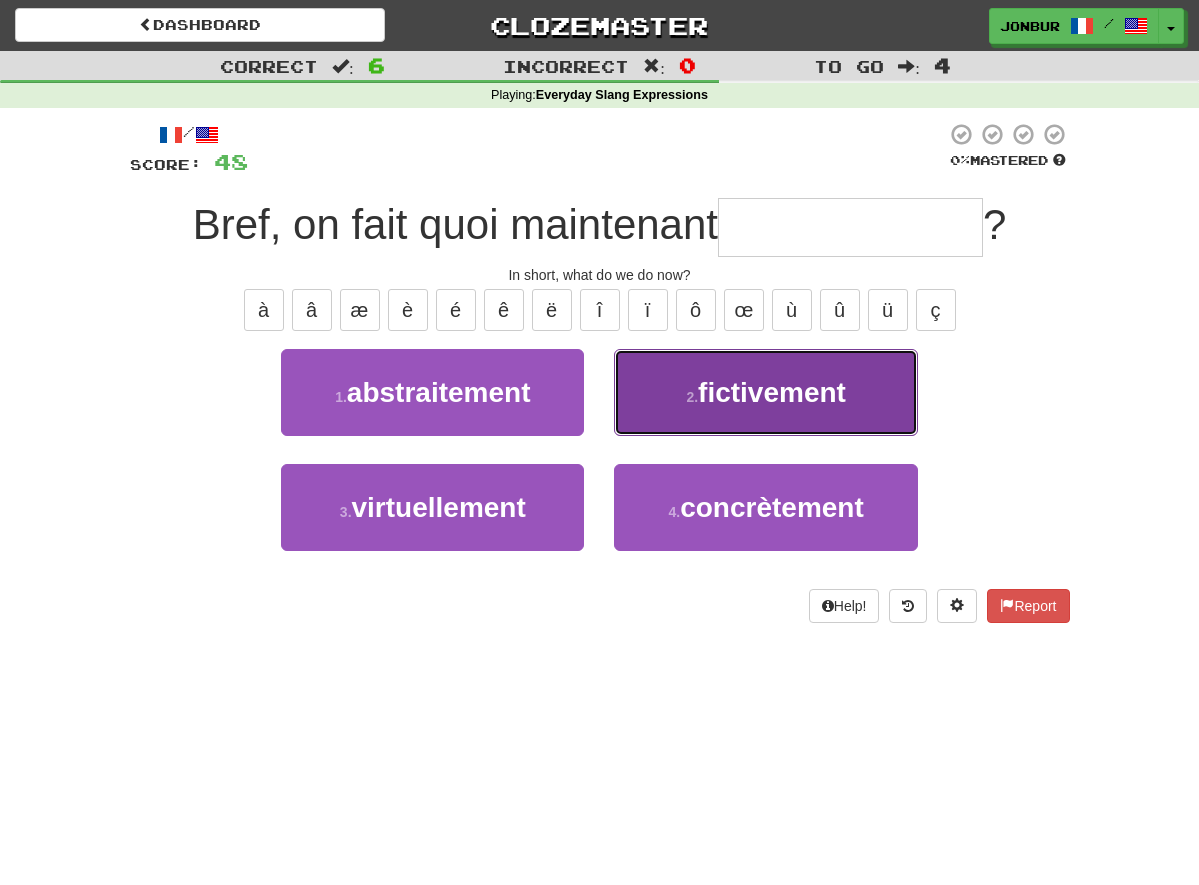 click on "2 ." at bounding box center [692, 397] 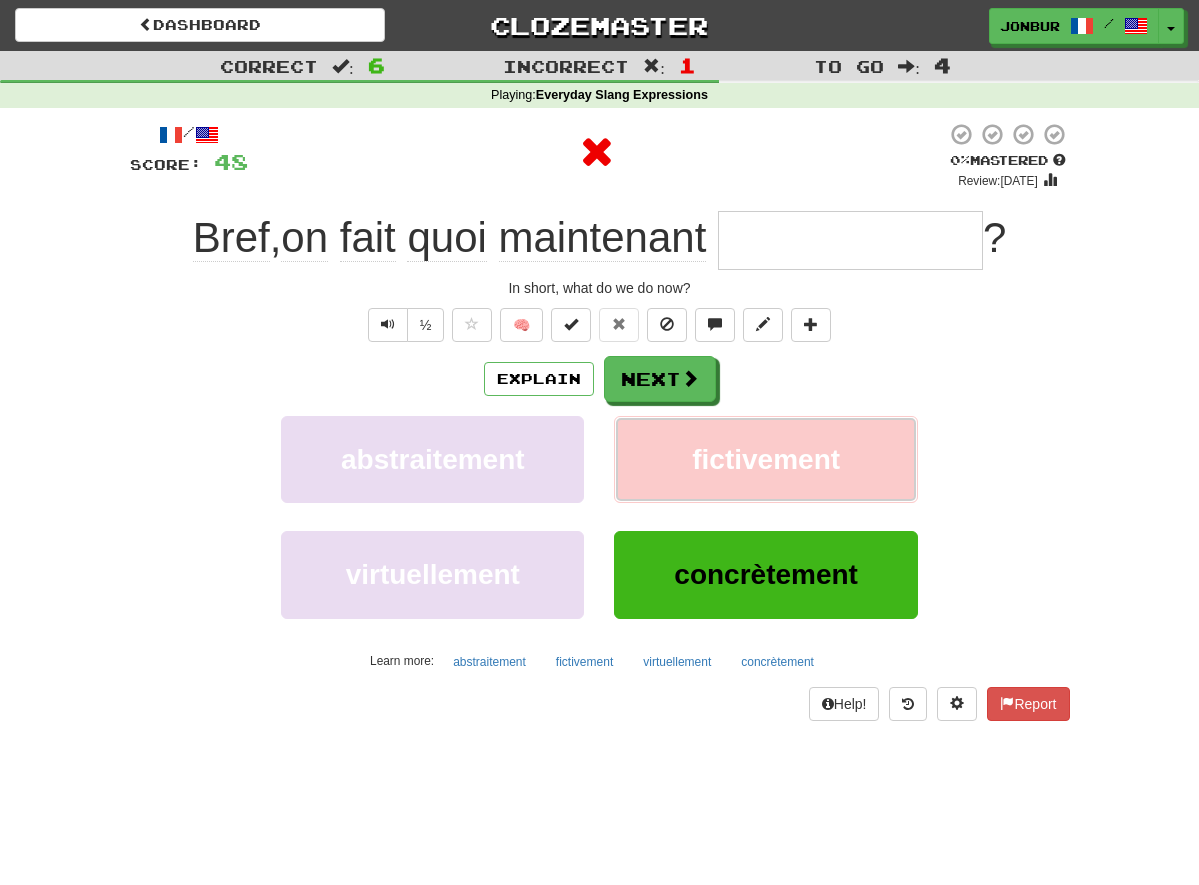 type on "**********" 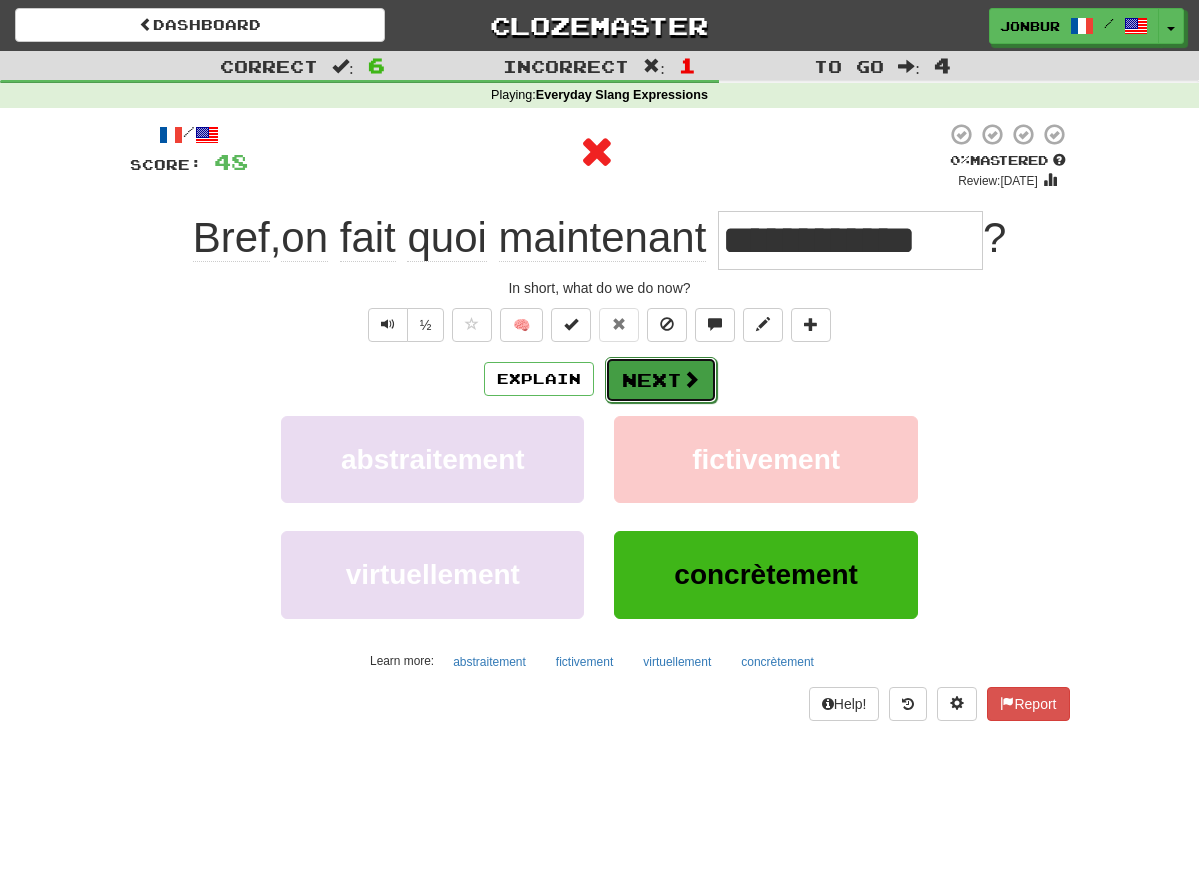 click on "Next" at bounding box center [661, 380] 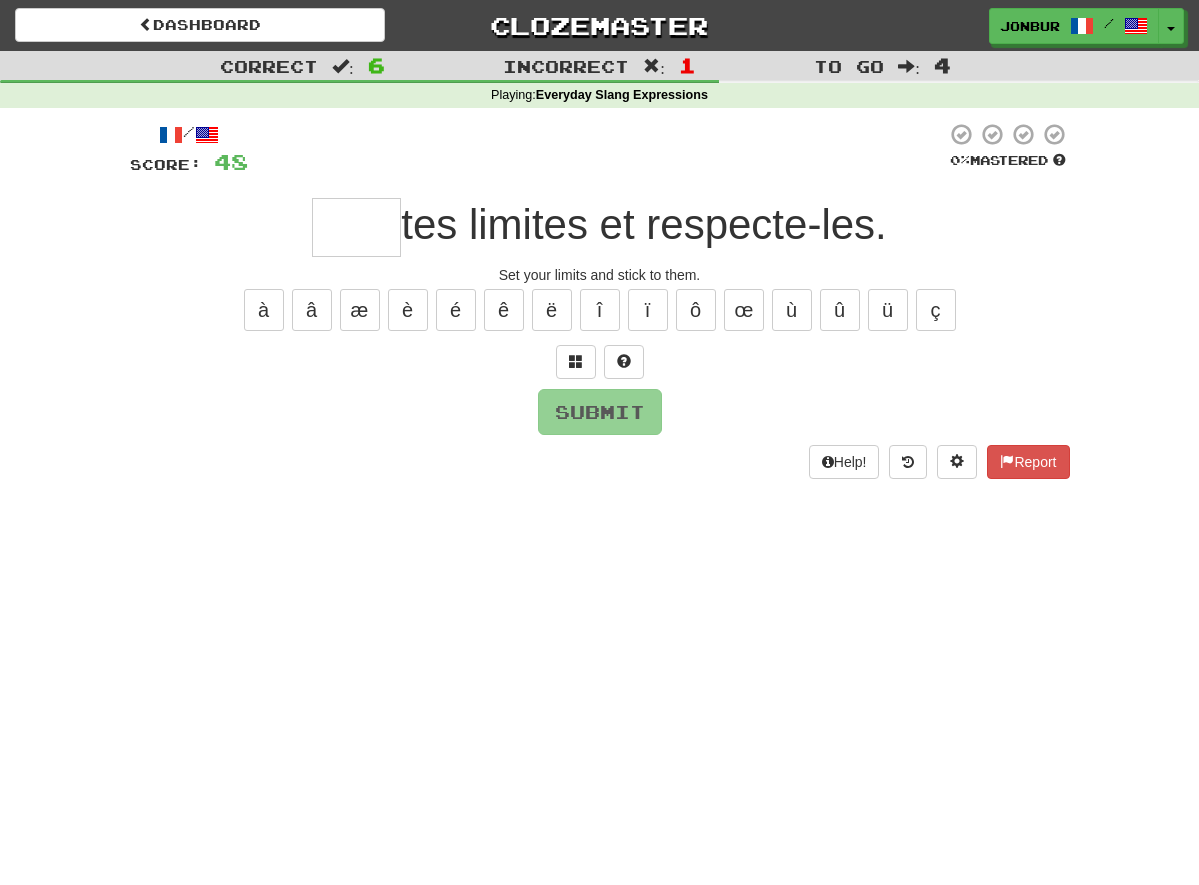 type on "*" 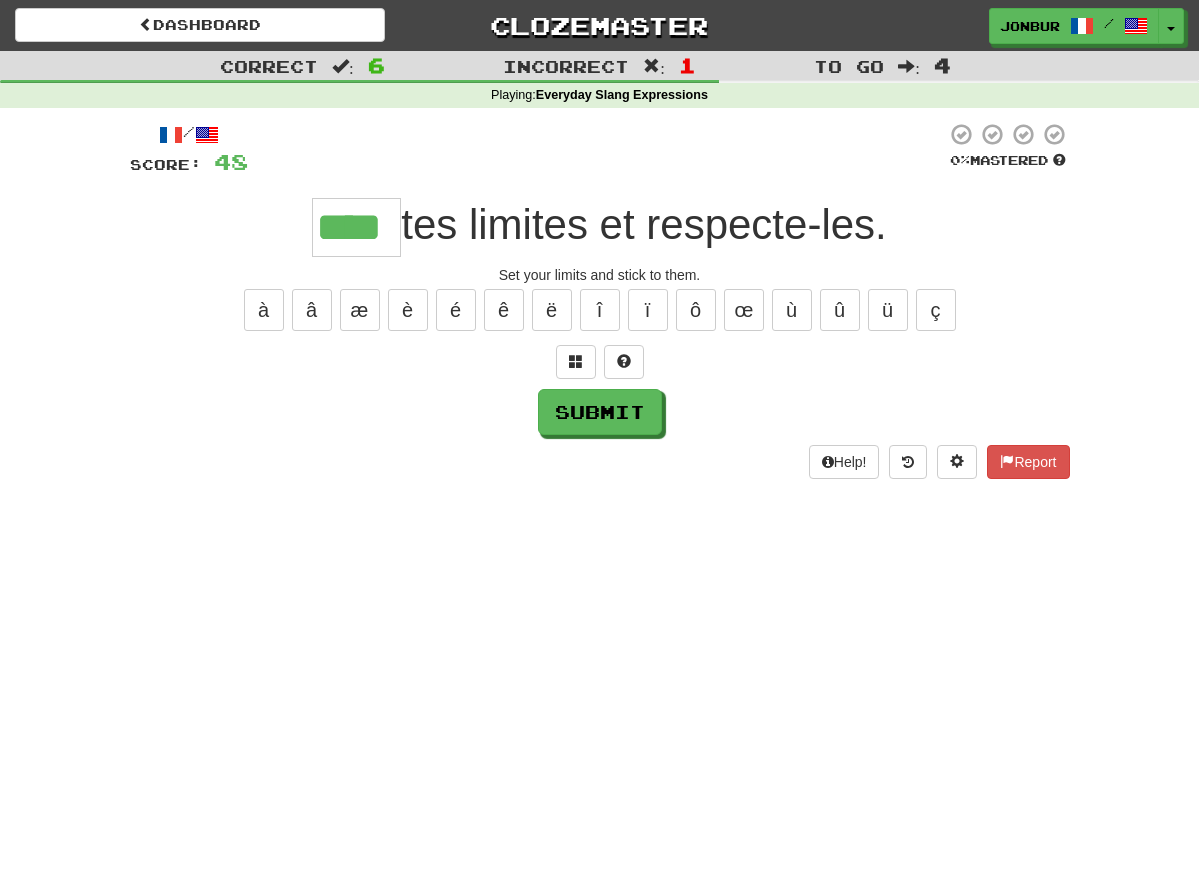 type on "****" 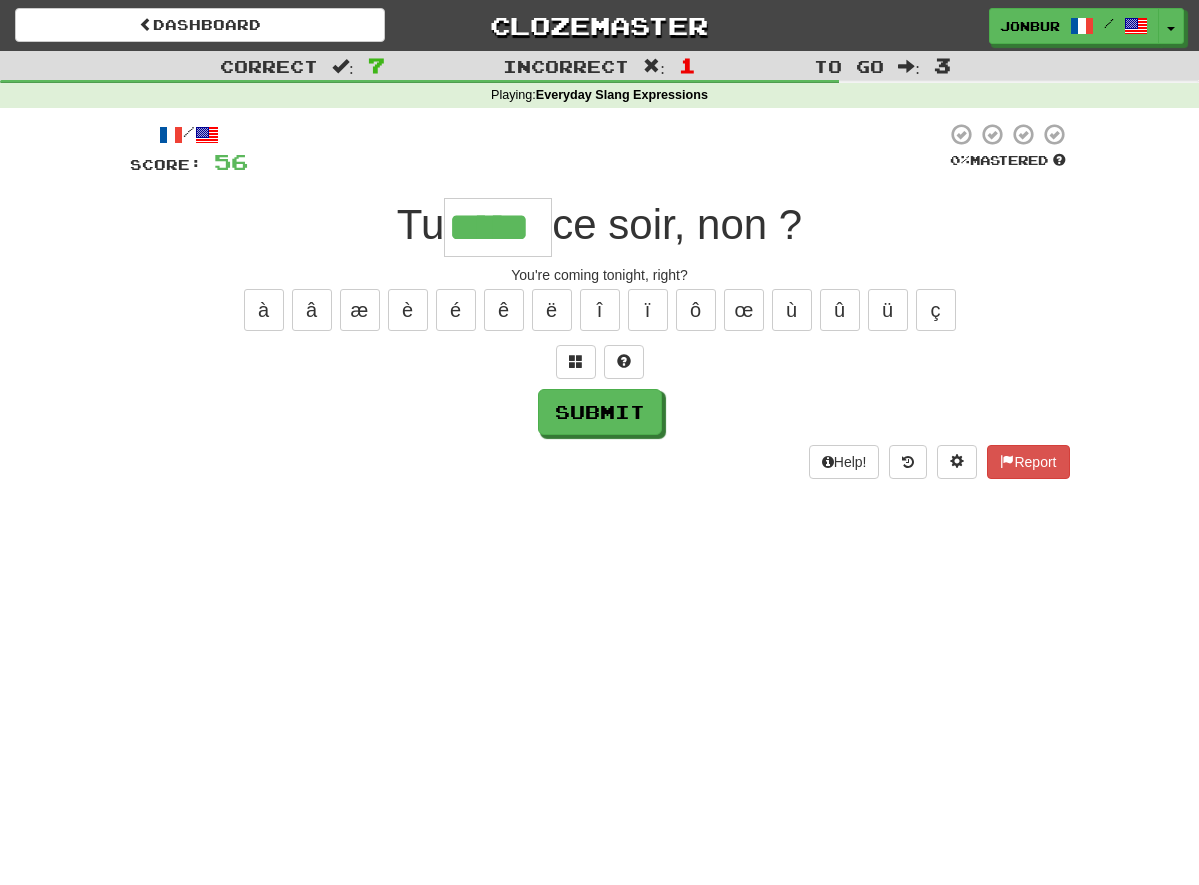 type on "*****" 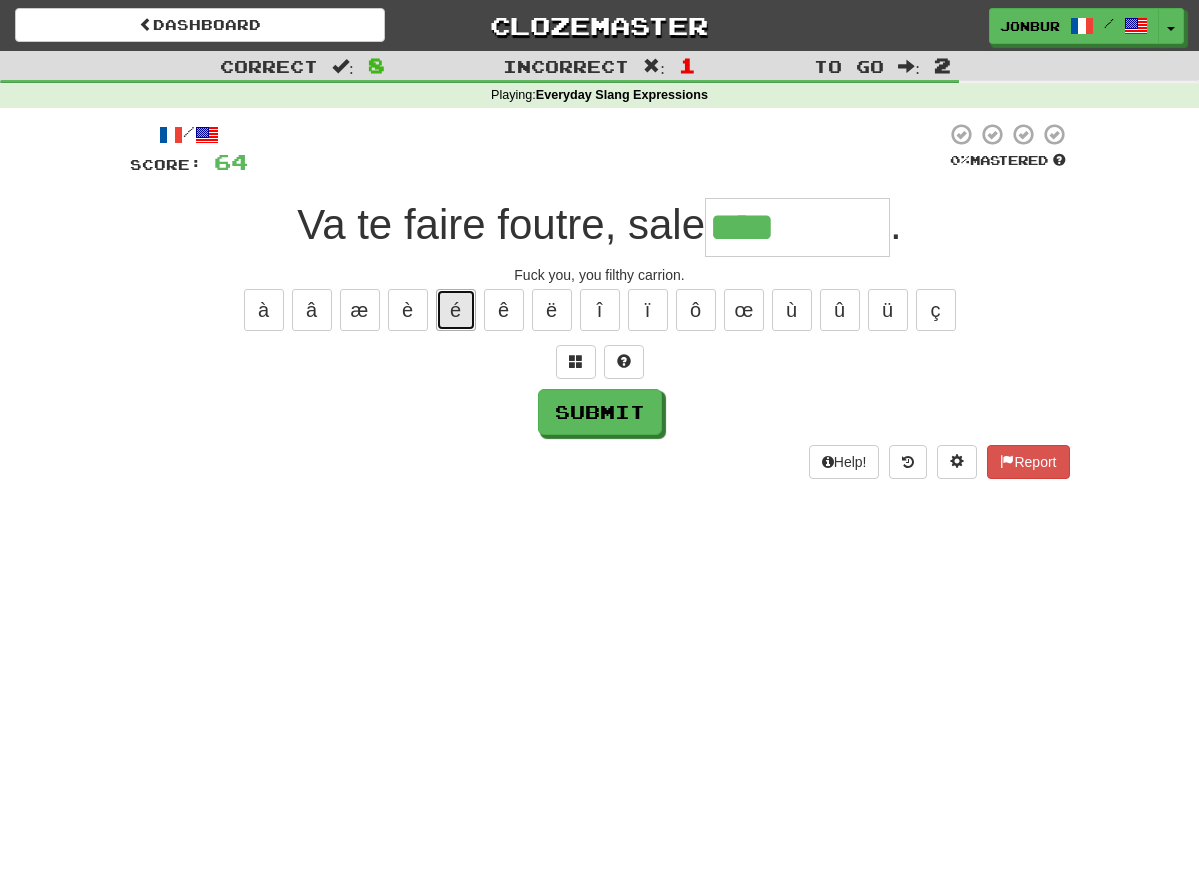 click on "é" at bounding box center [456, 310] 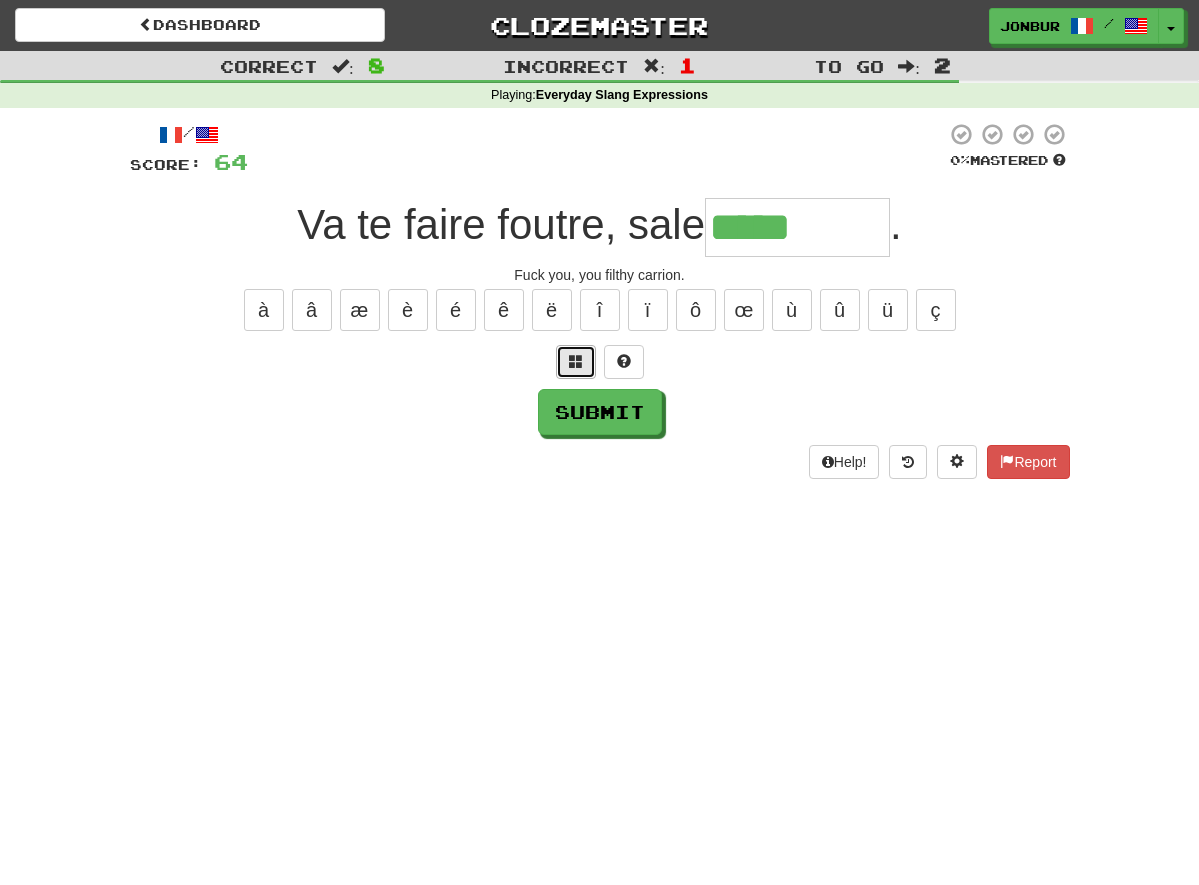 click at bounding box center [576, 362] 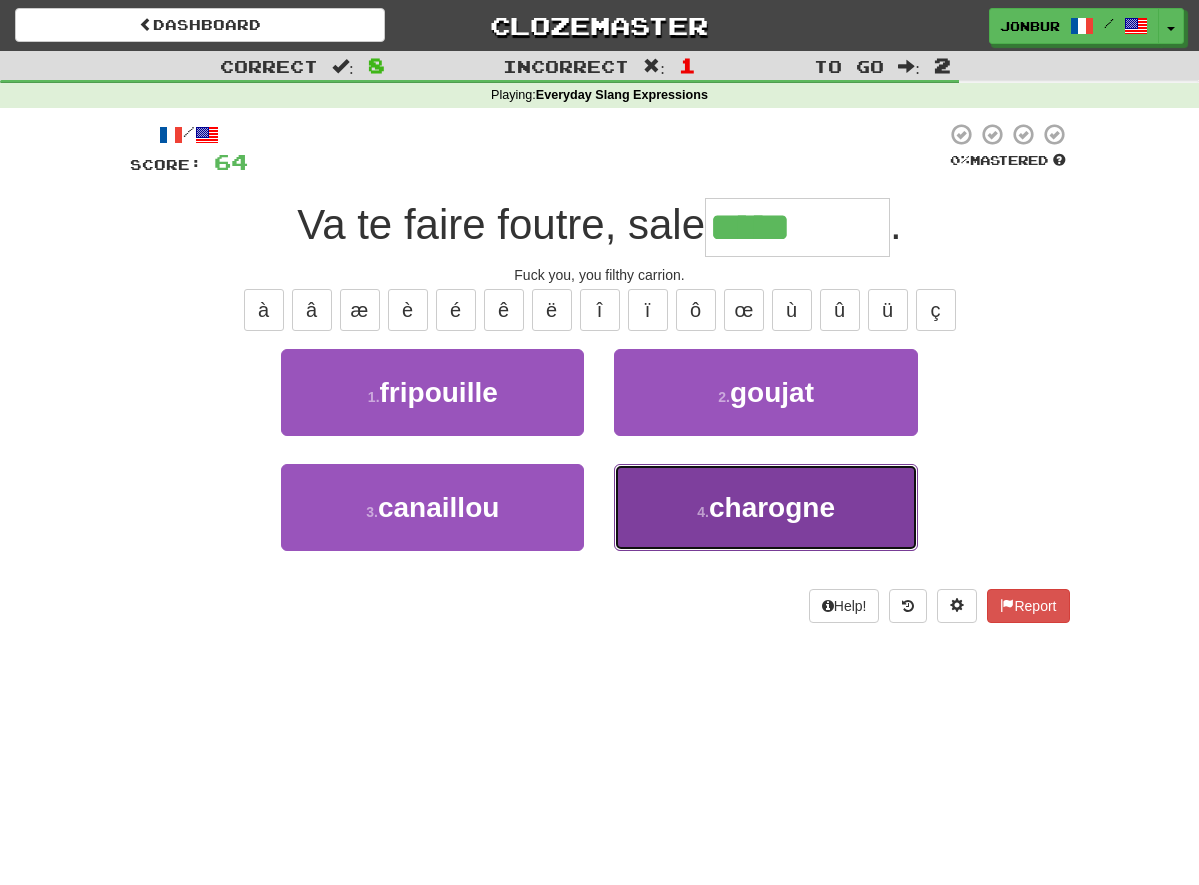 click on "4 .  [WORD]" at bounding box center (765, 507) 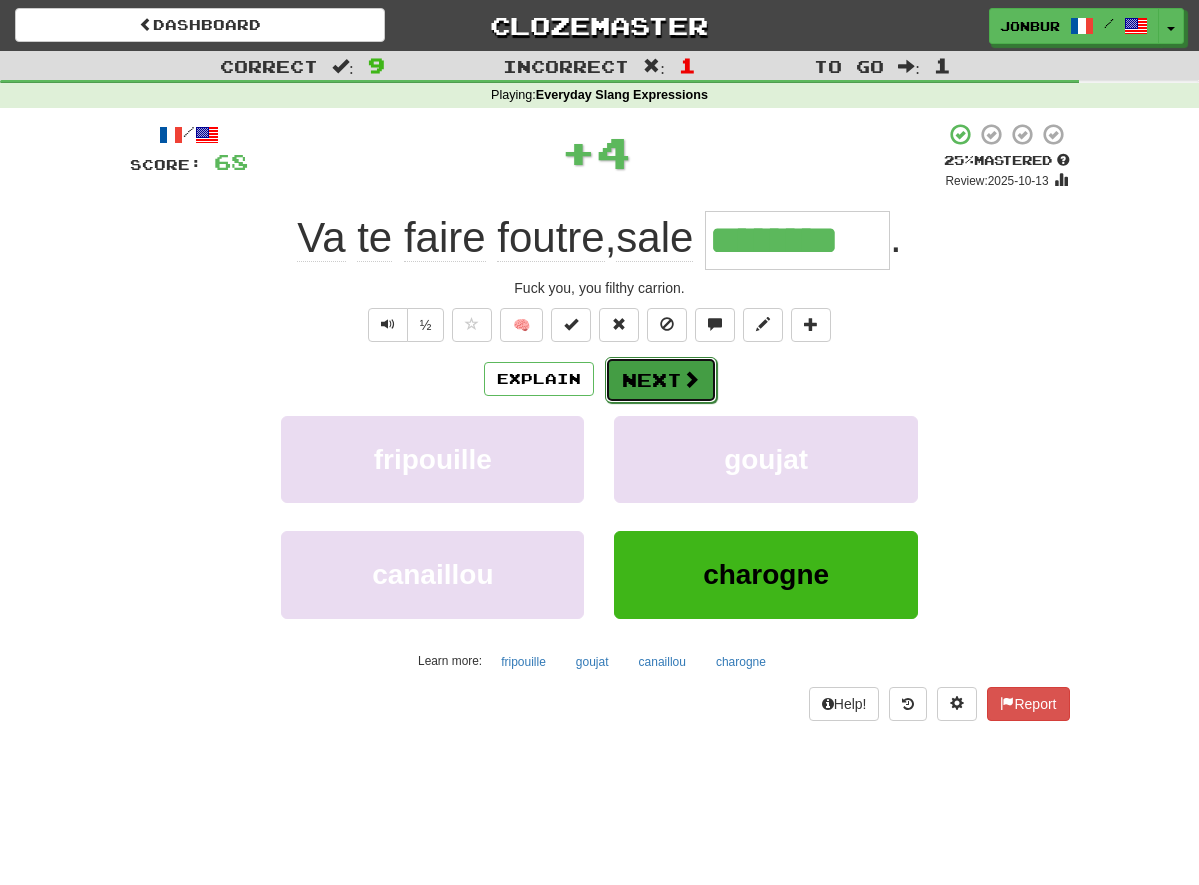 click on "Next" at bounding box center [661, 380] 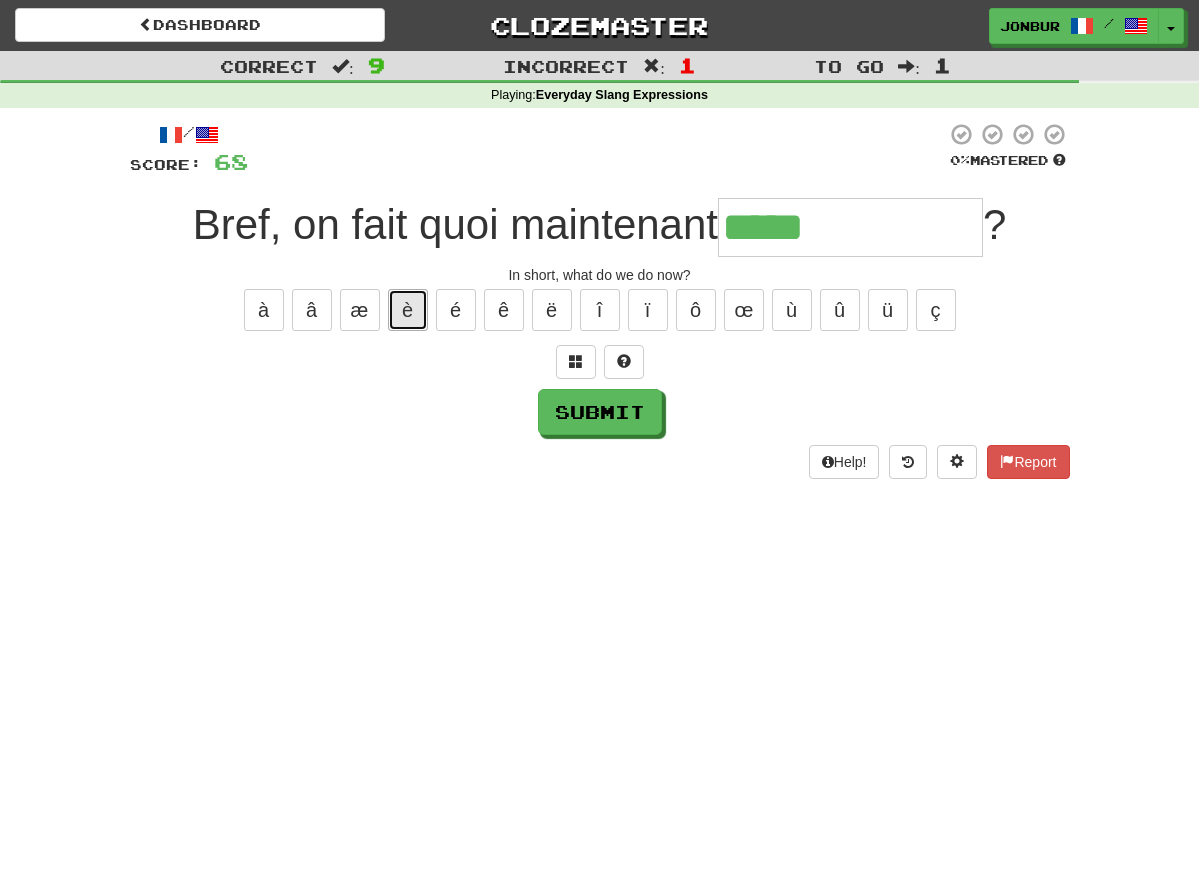 click on "è" at bounding box center [408, 310] 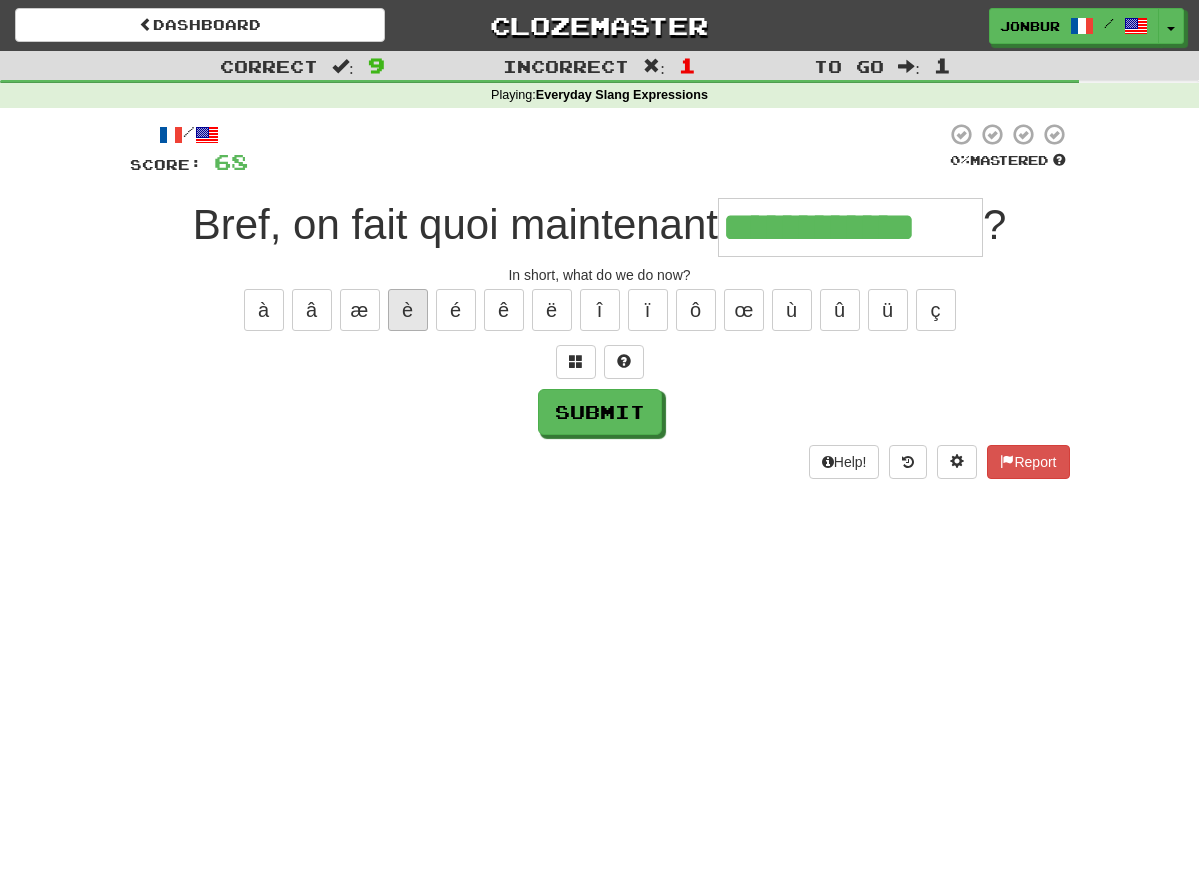 type on "**********" 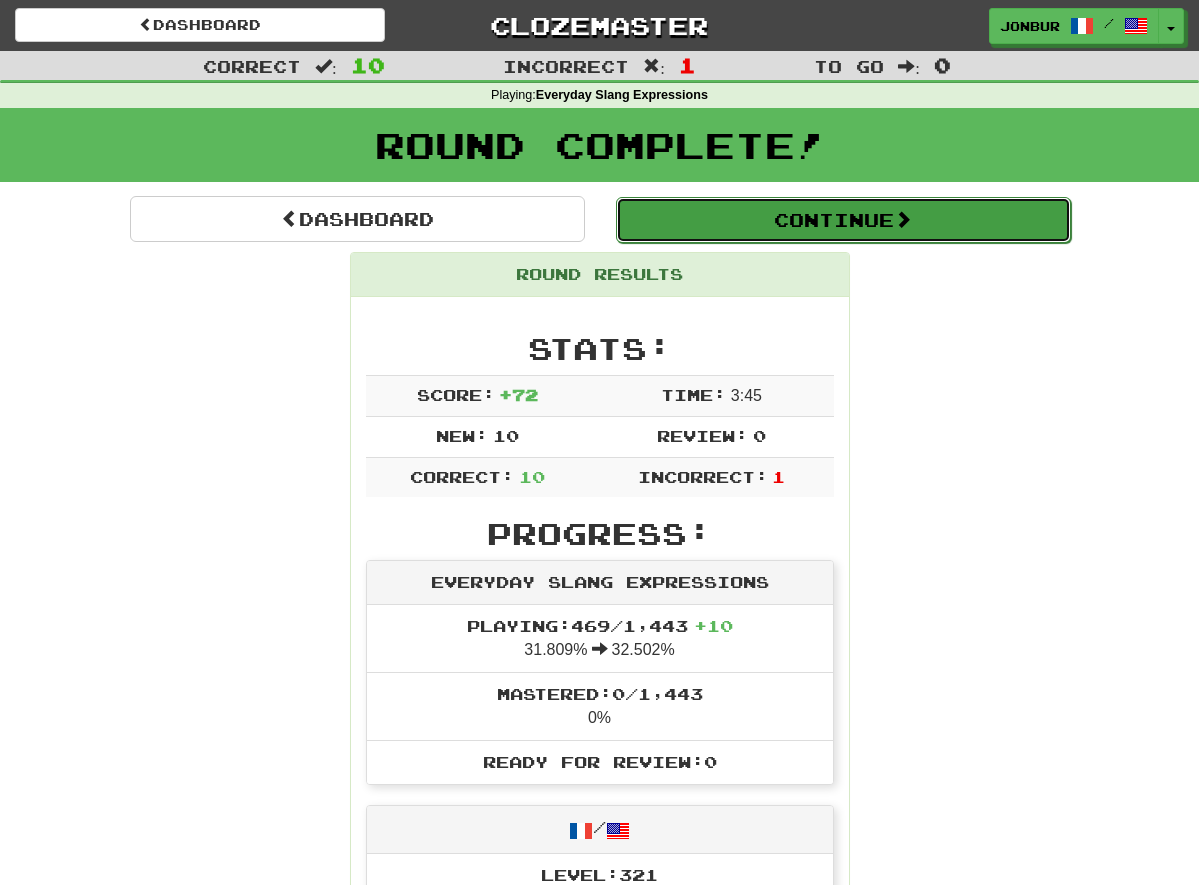 click on "Continue" at bounding box center (843, 220) 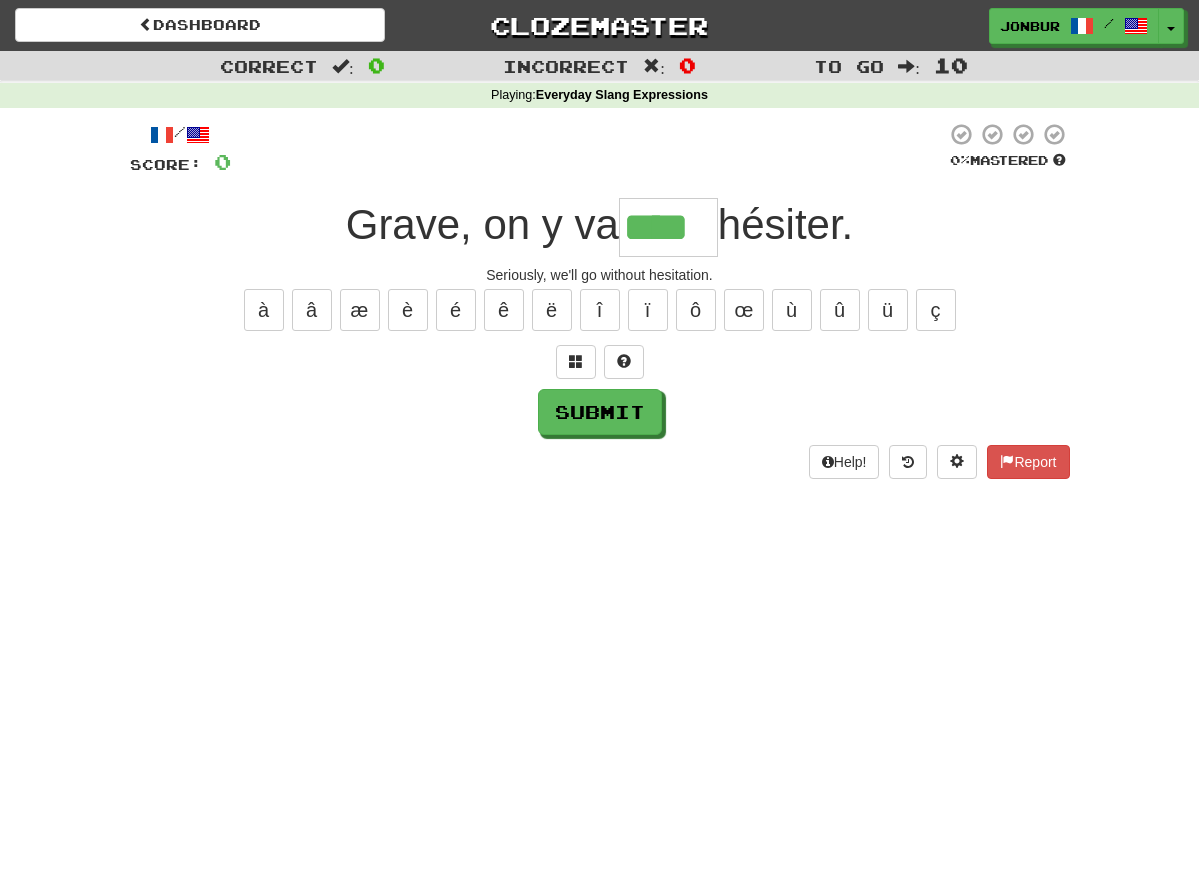 type on "****" 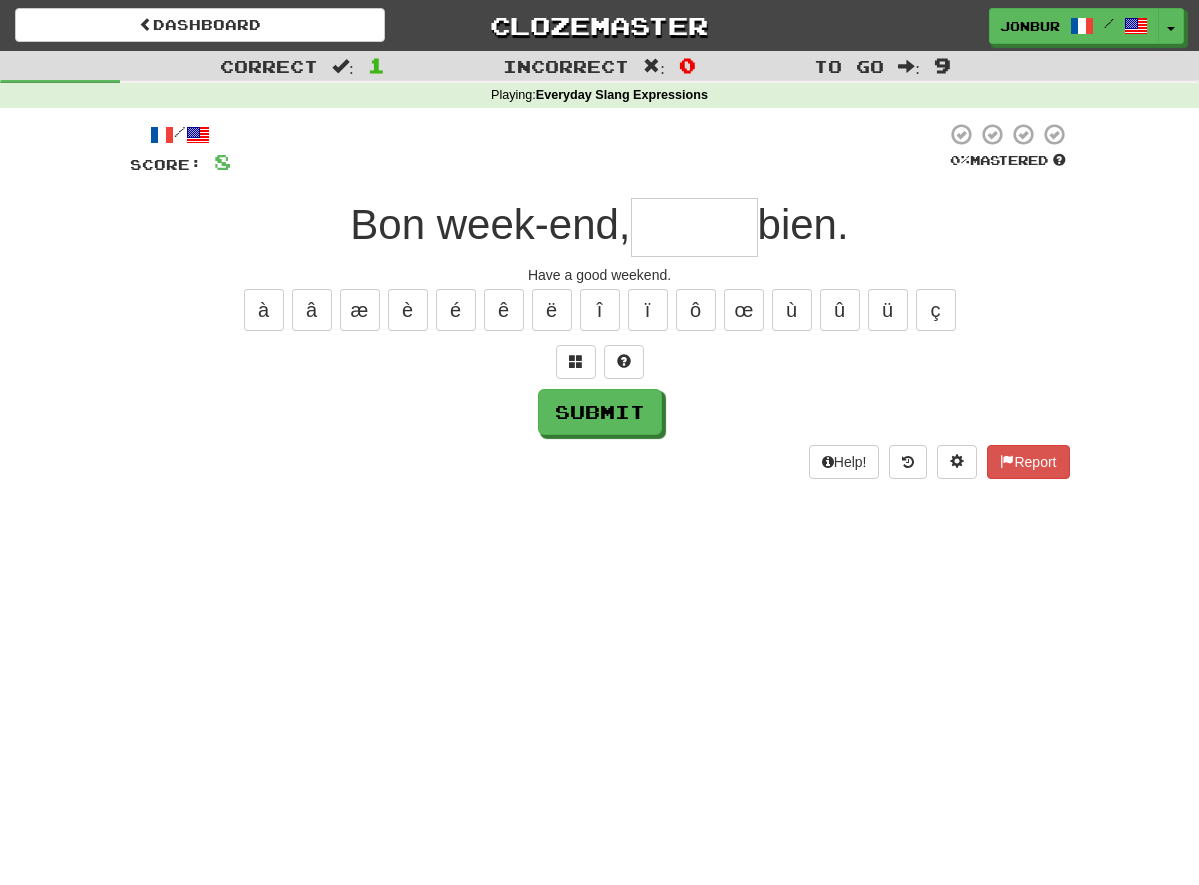 type on "*" 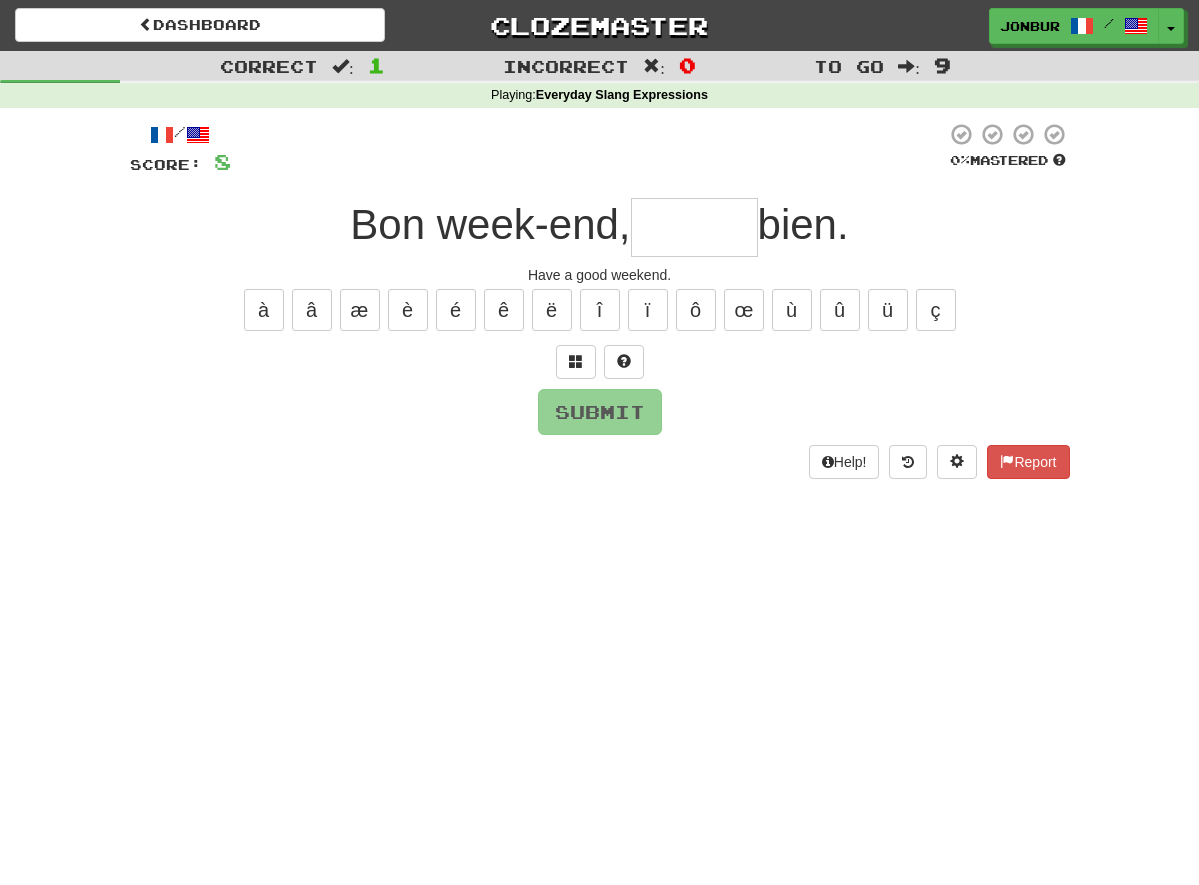type on "*" 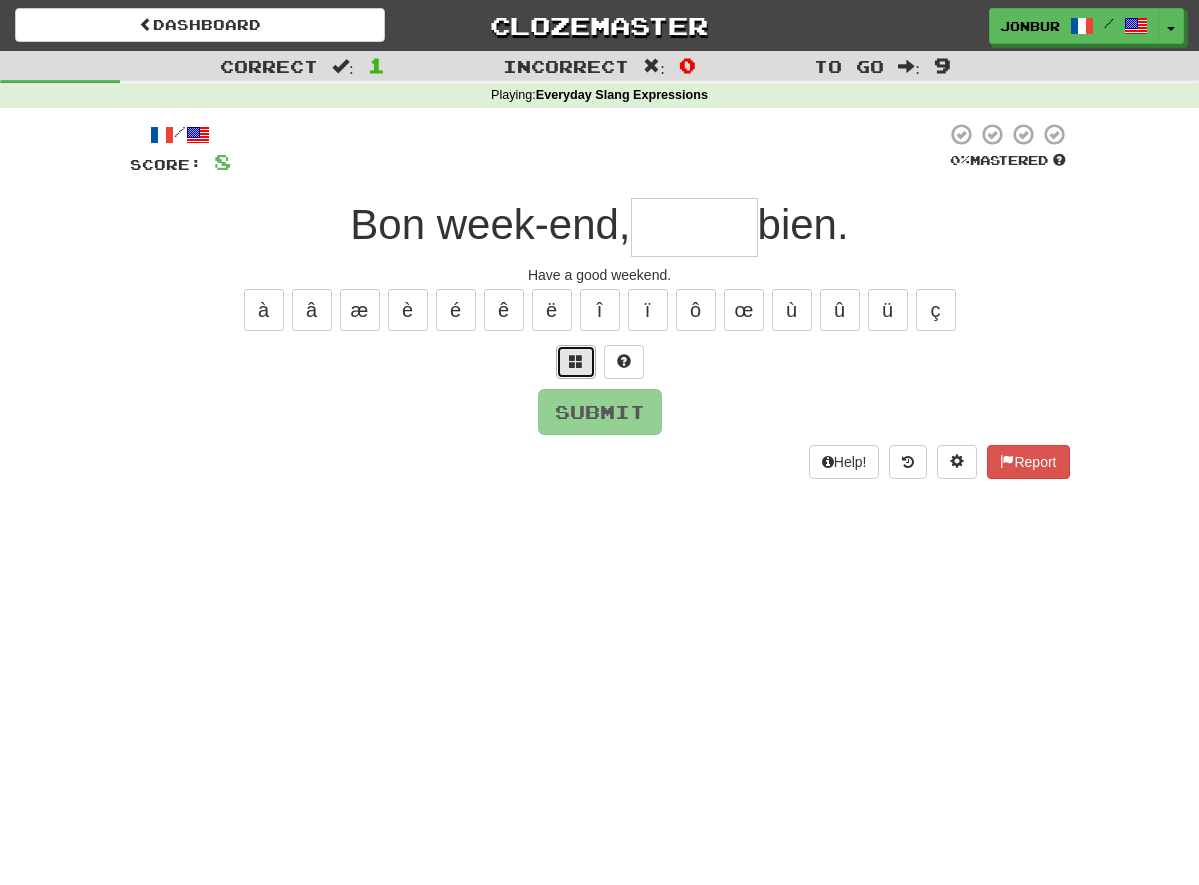 click at bounding box center [576, 362] 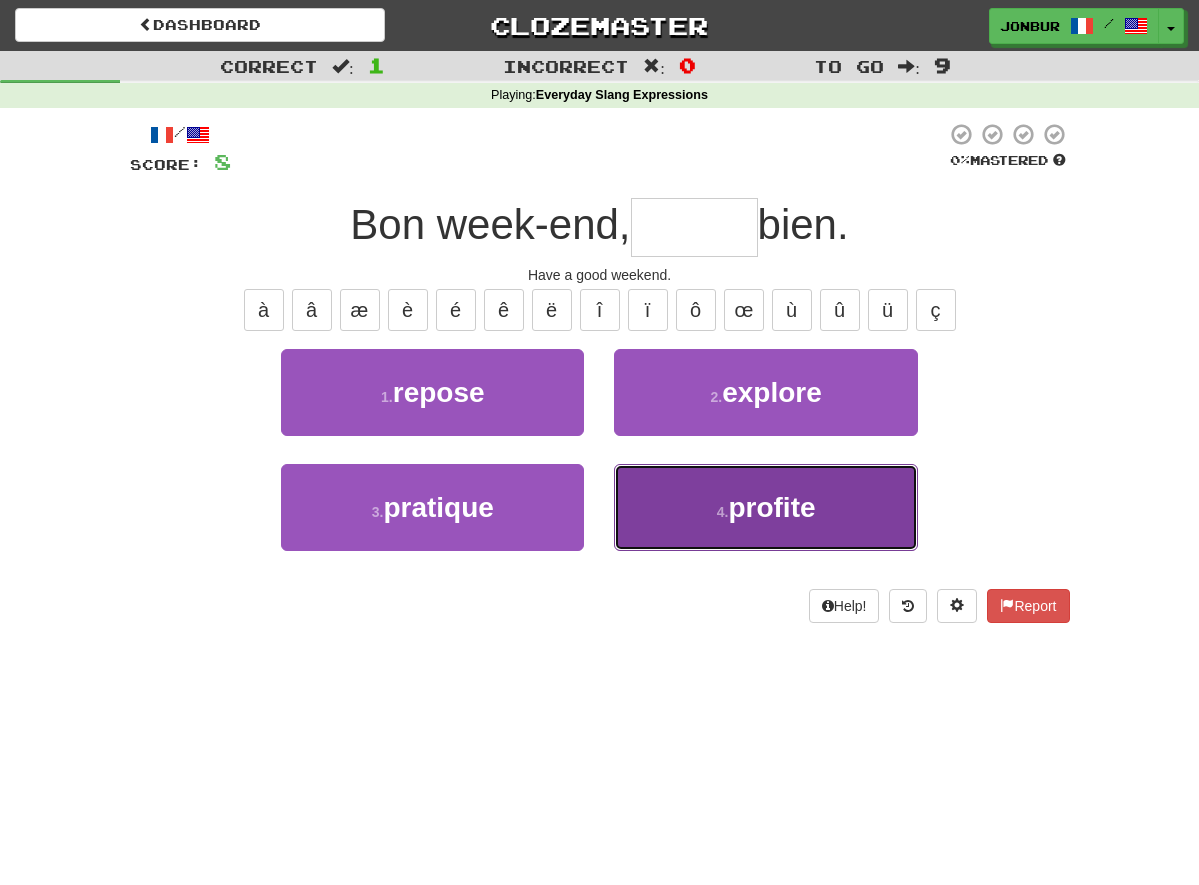 click on "4 .  [WORD]" at bounding box center (765, 507) 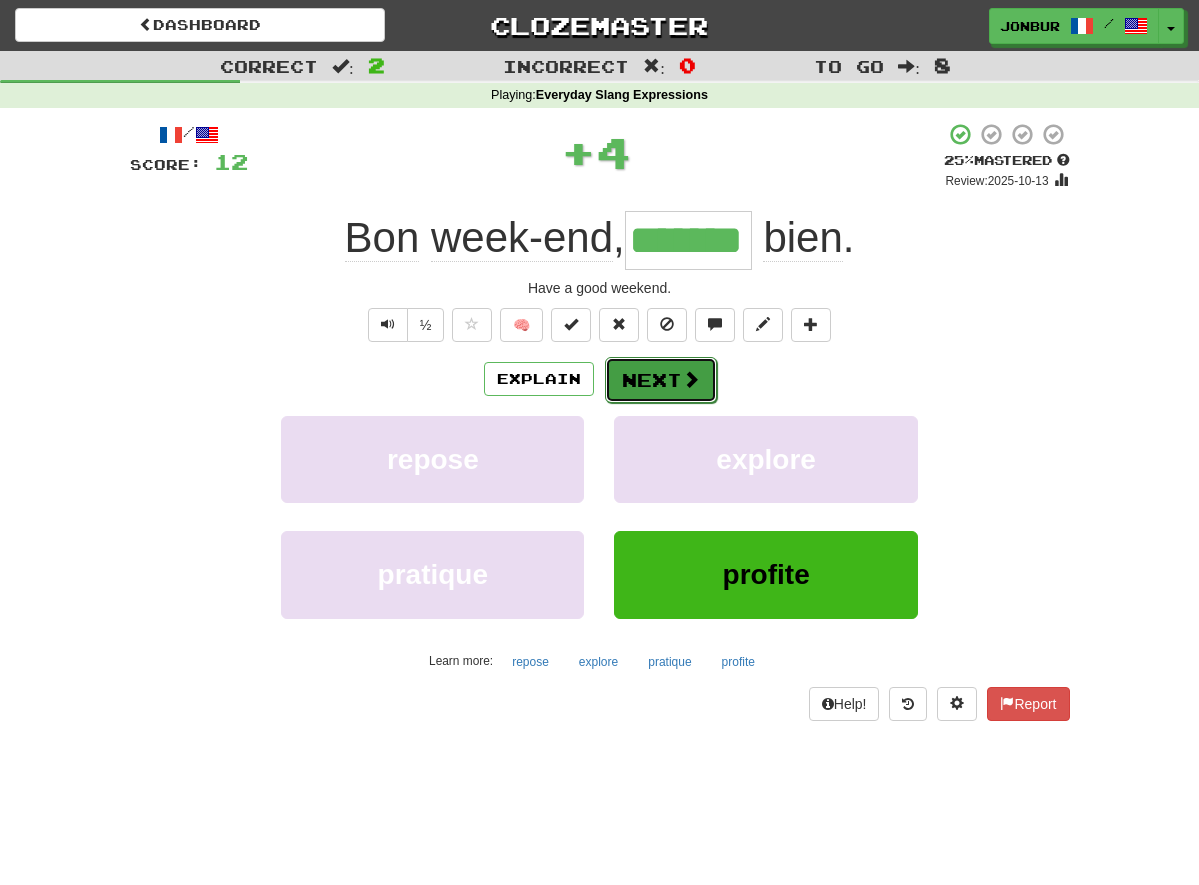 click on "Next" at bounding box center [661, 380] 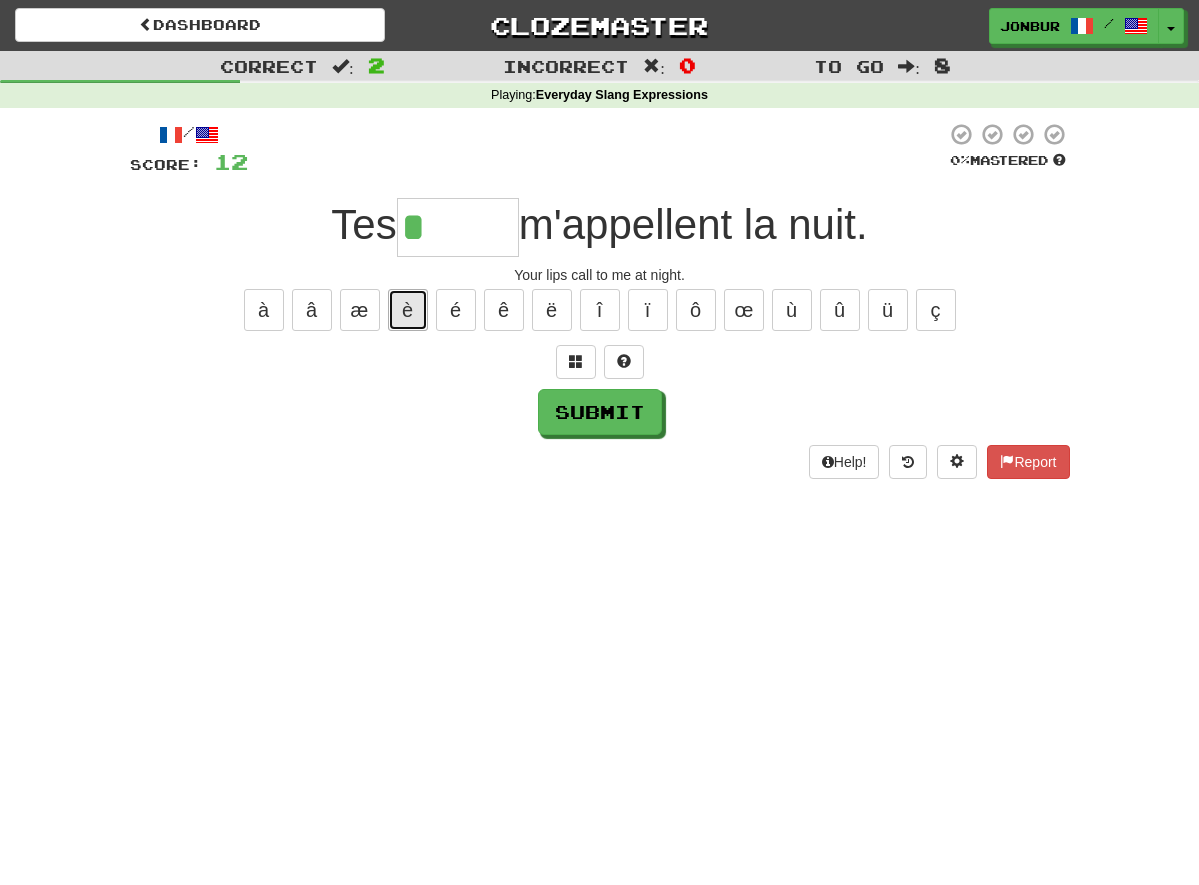 click on "è" at bounding box center [408, 310] 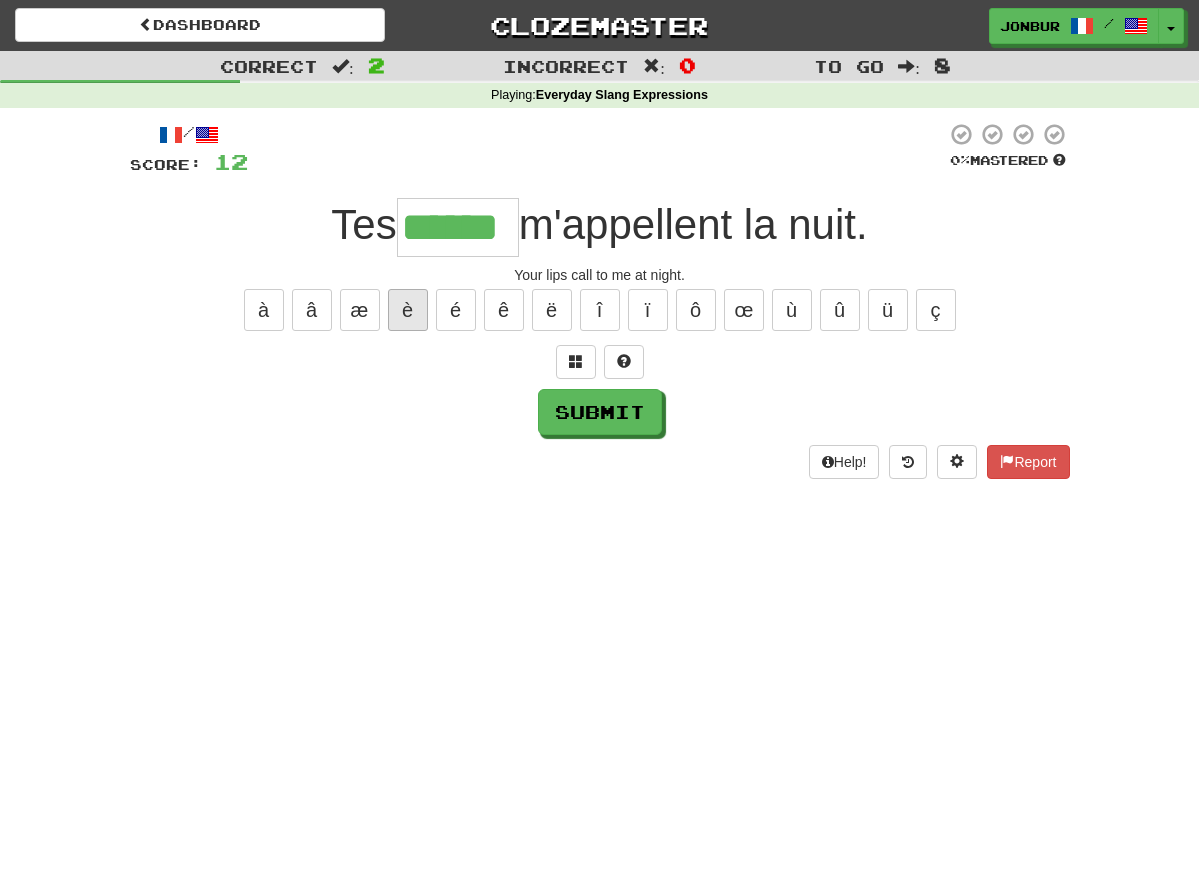 type on "******" 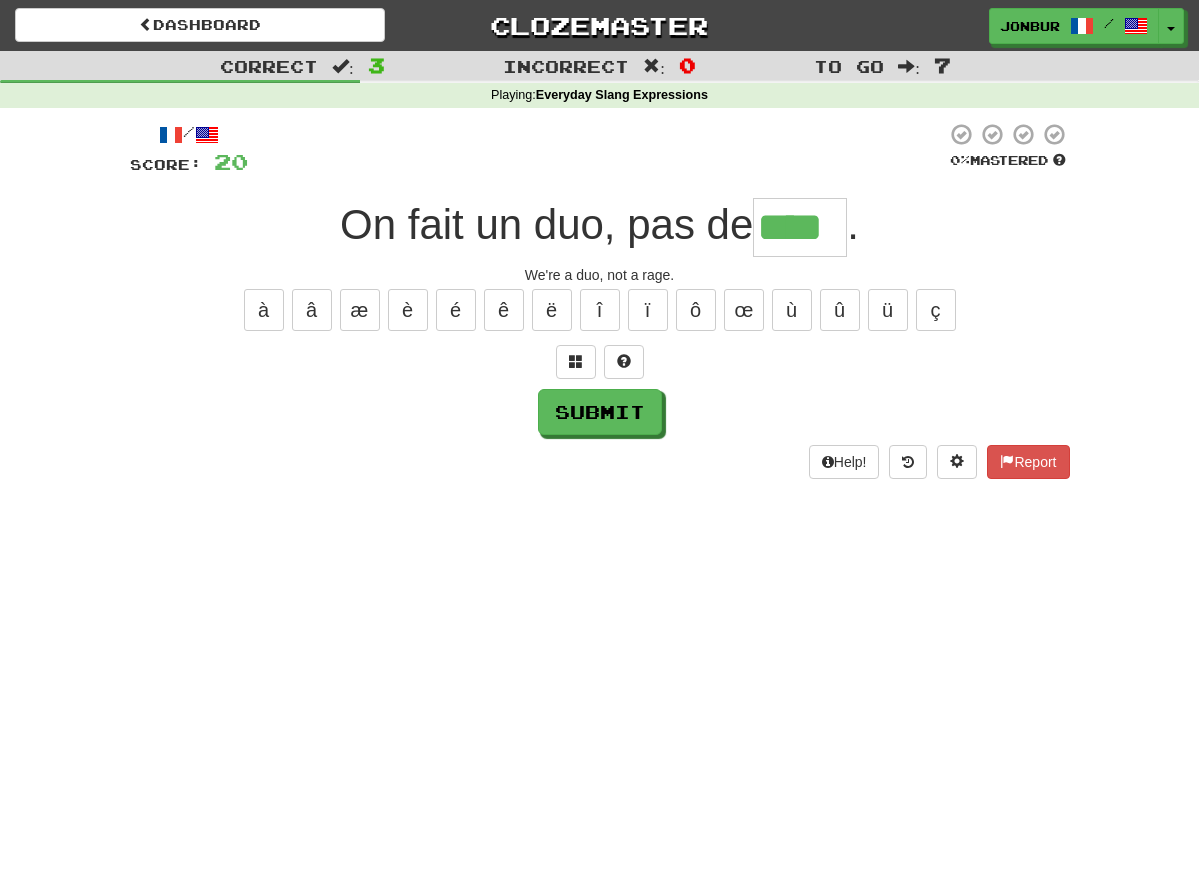 type on "****" 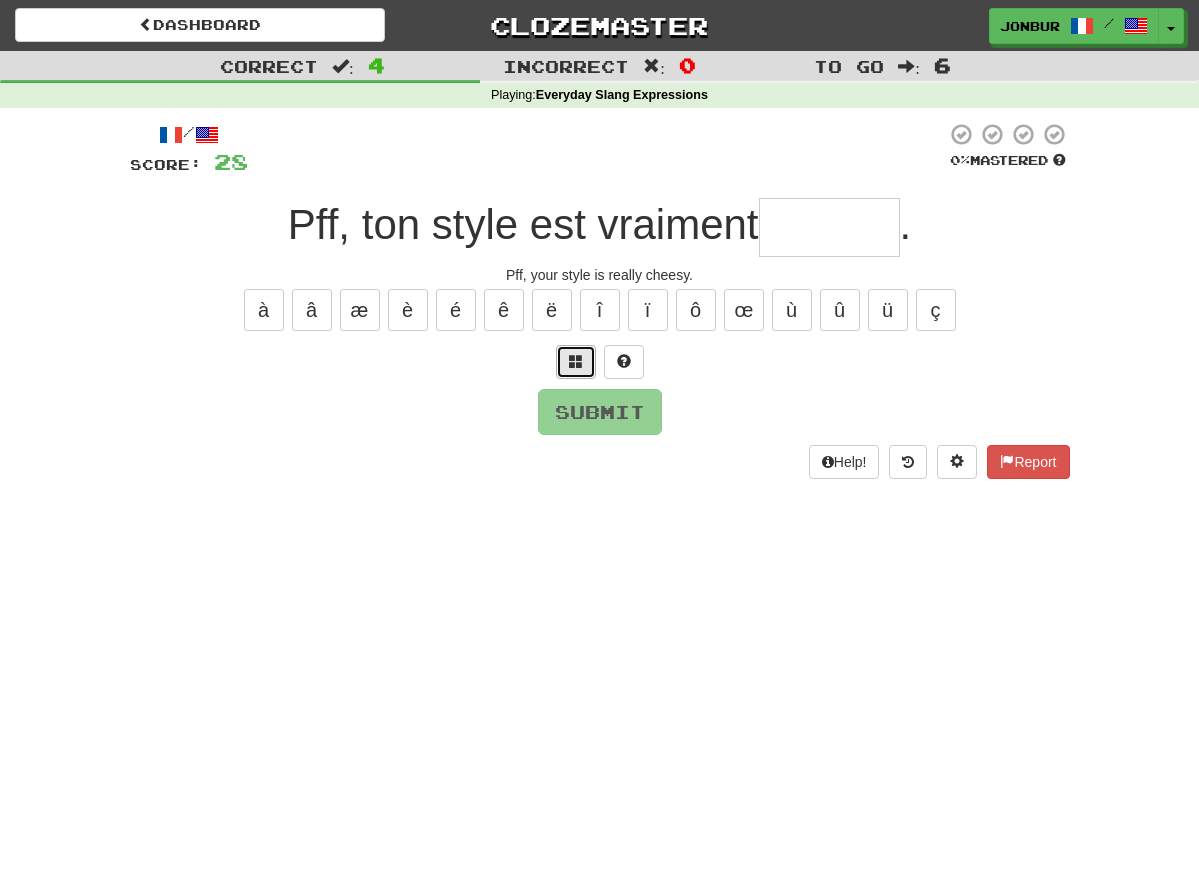 click at bounding box center [576, 361] 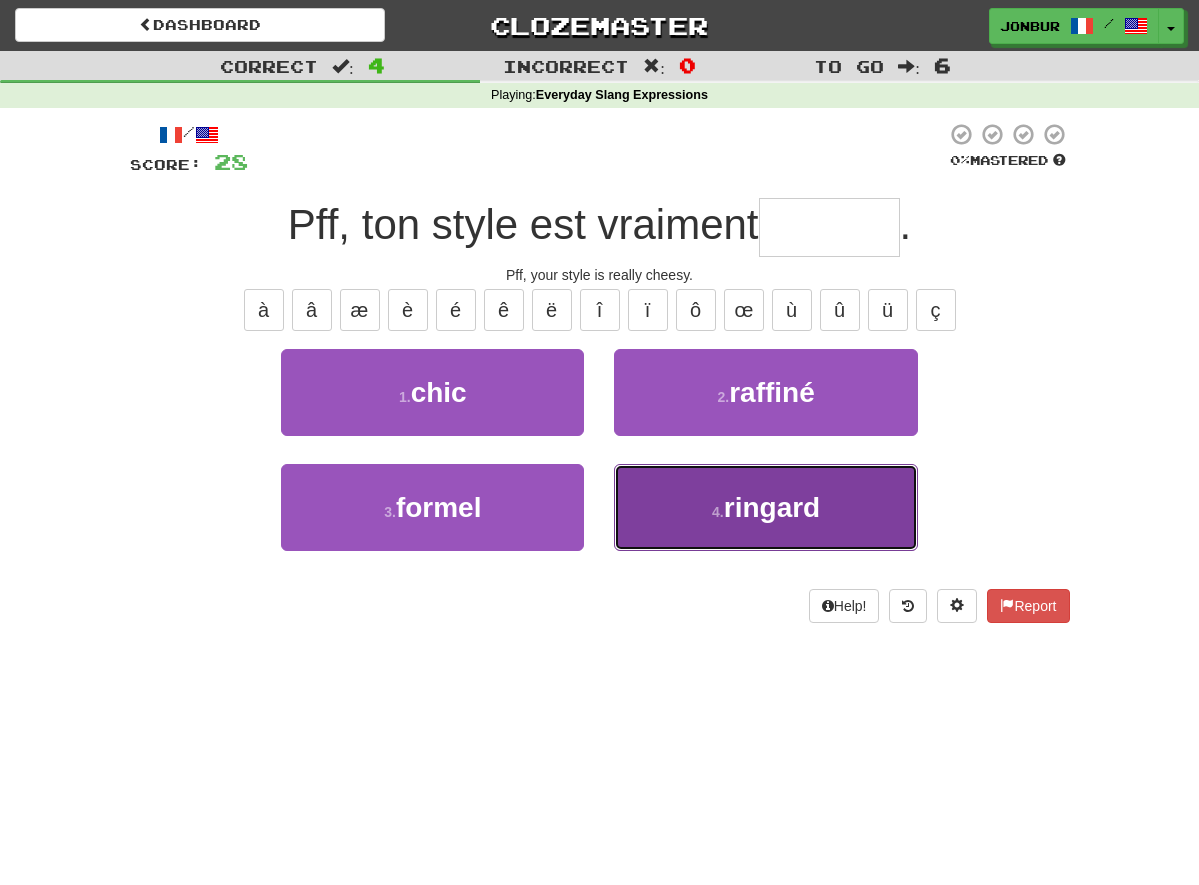 click on "4 .  [WORD]" at bounding box center [765, 507] 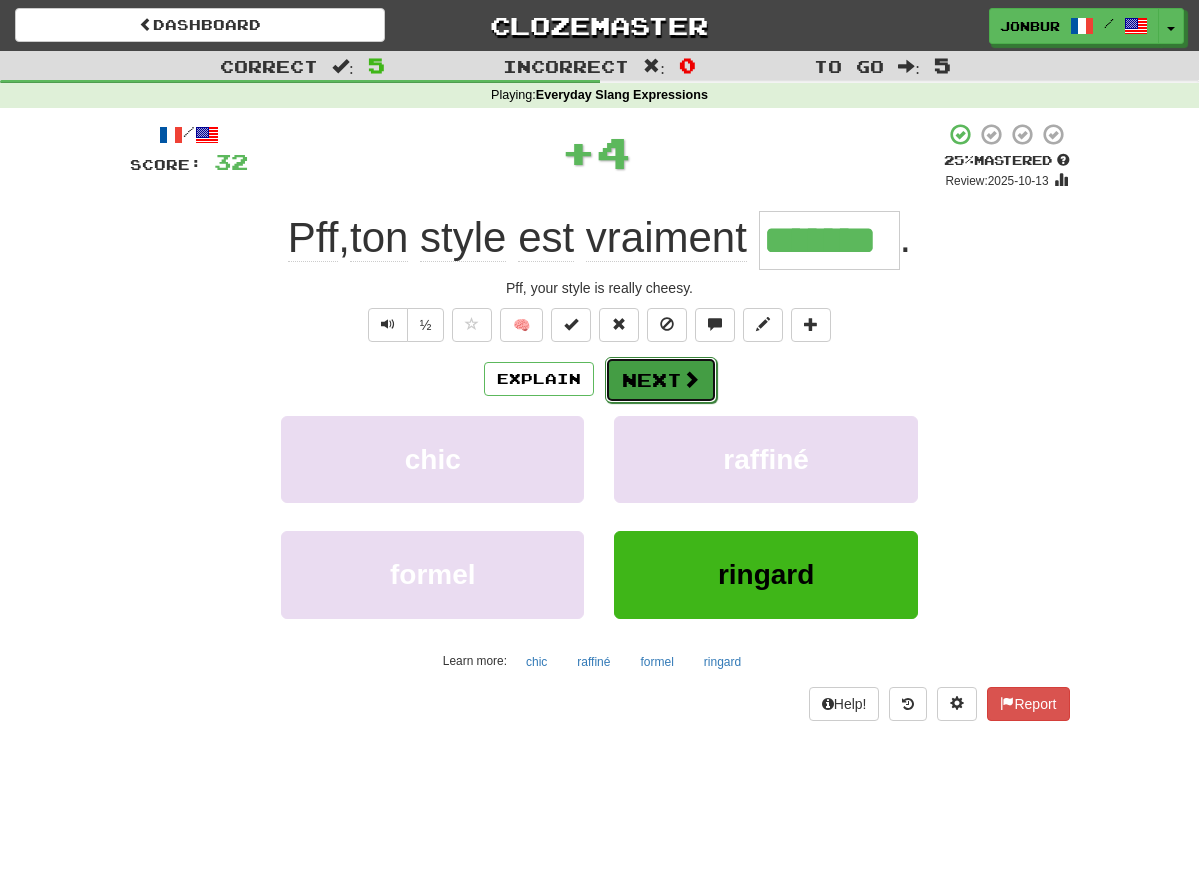 click on "Next" at bounding box center [661, 380] 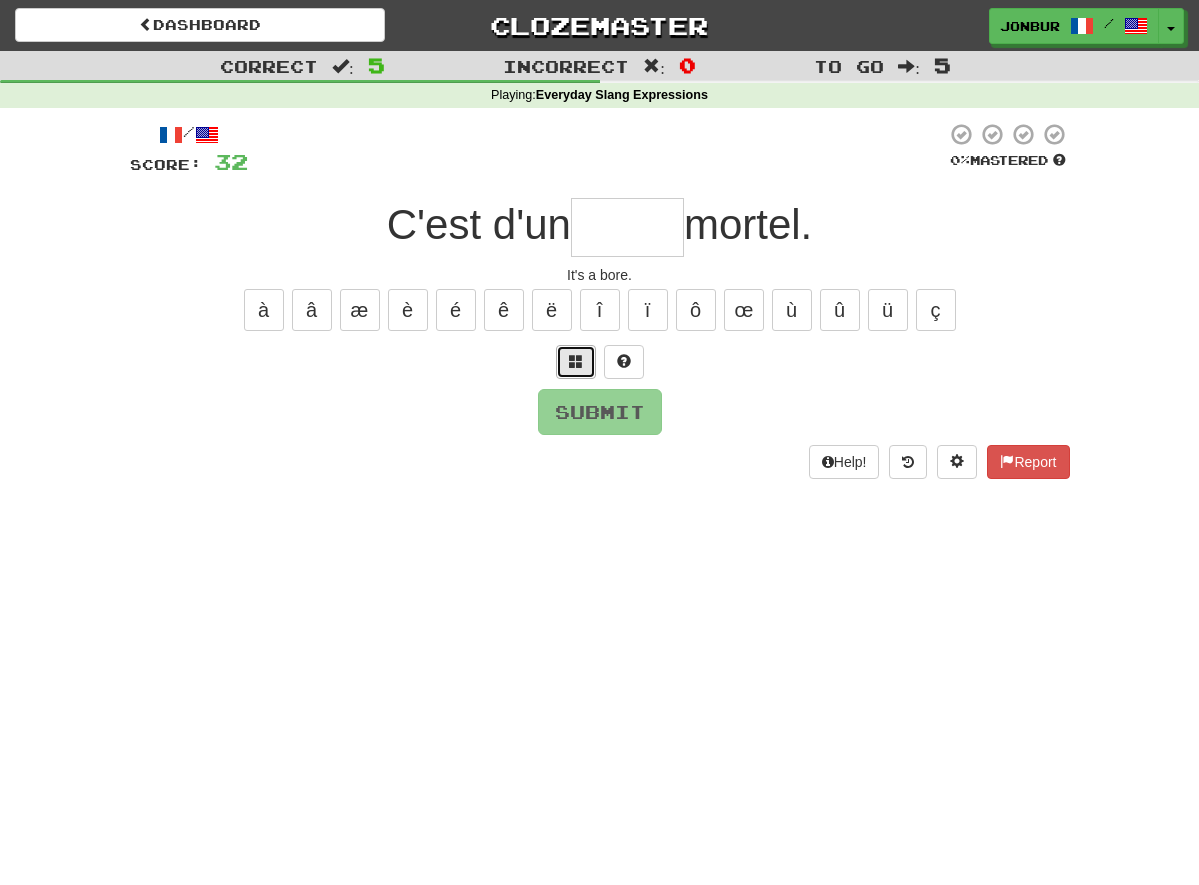 click at bounding box center [576, 362] 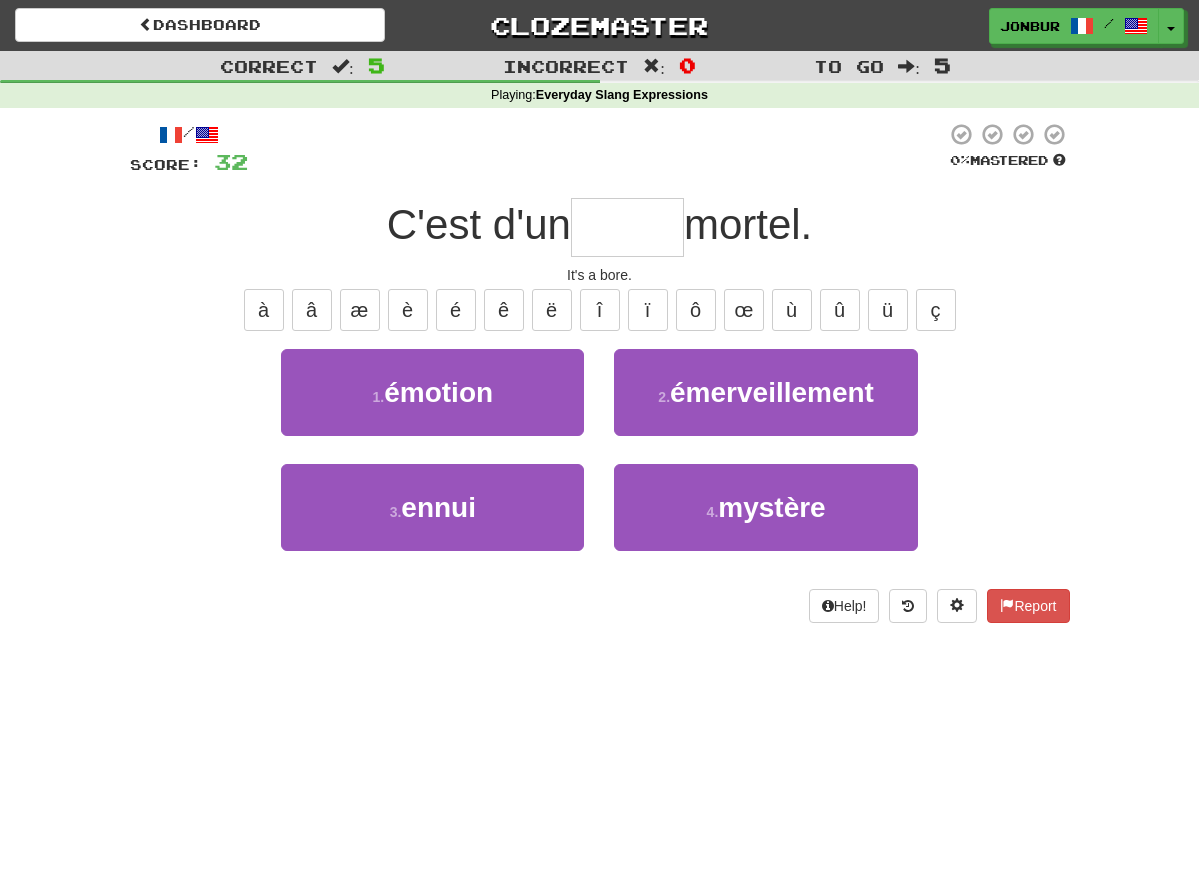 click on "1 .  émotion" at bounding box center [432, 406] 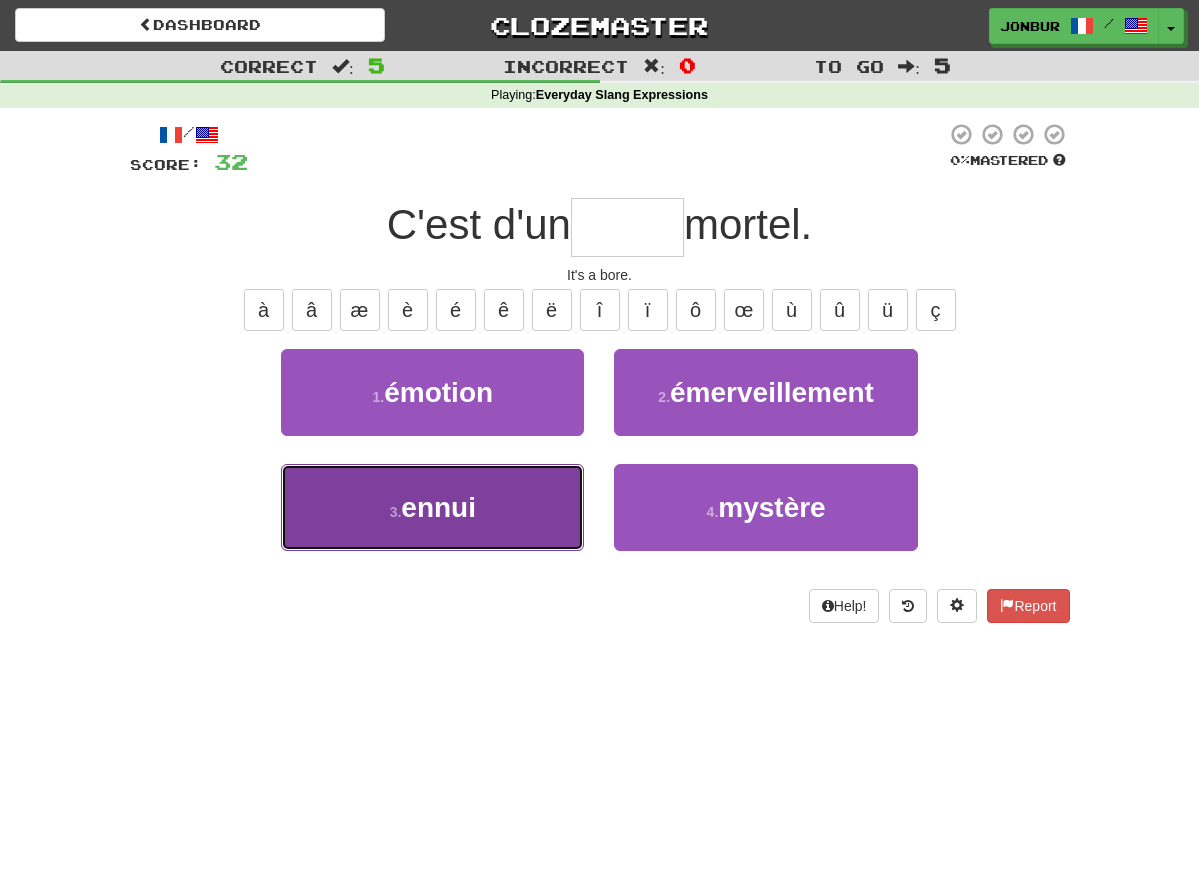 click on "3 .  ennui" at bounding box center (432, 507) 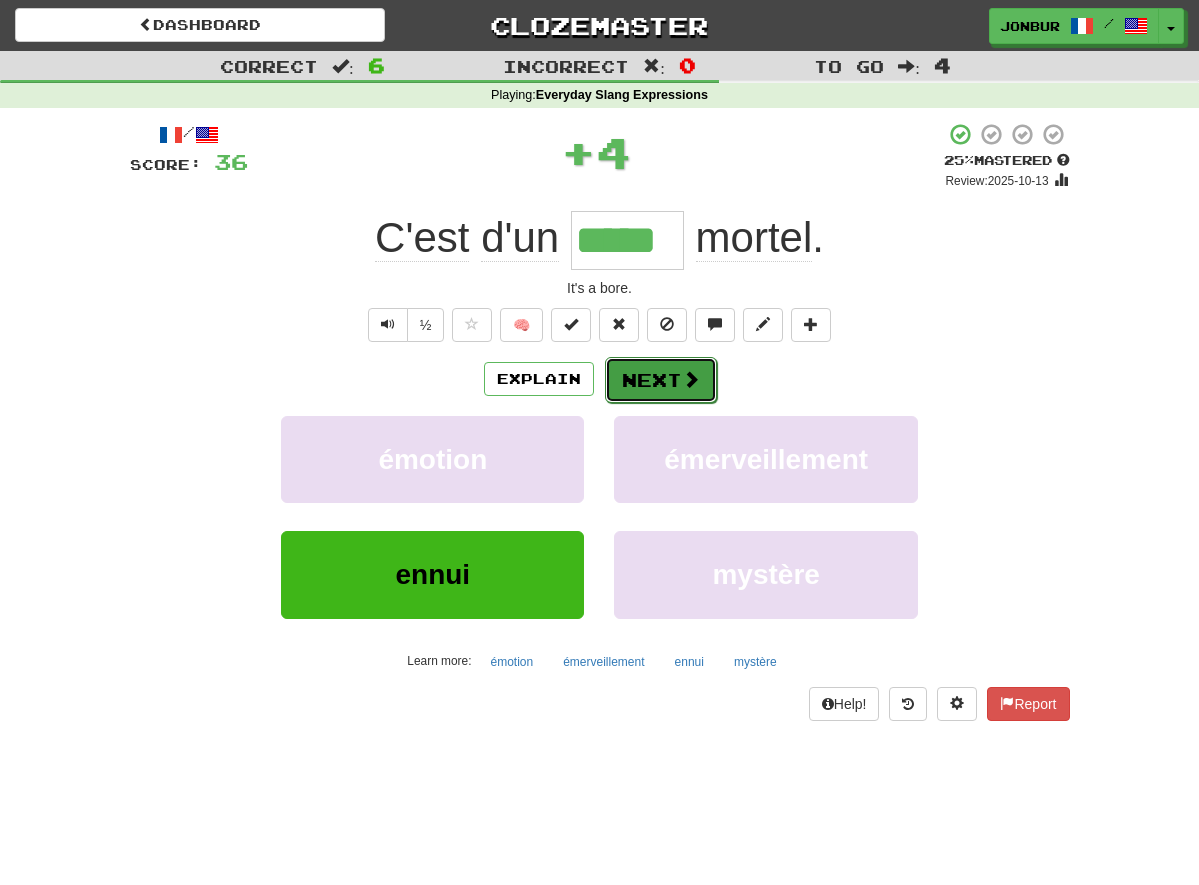 click on "Next" at bounding box center [661, 380] 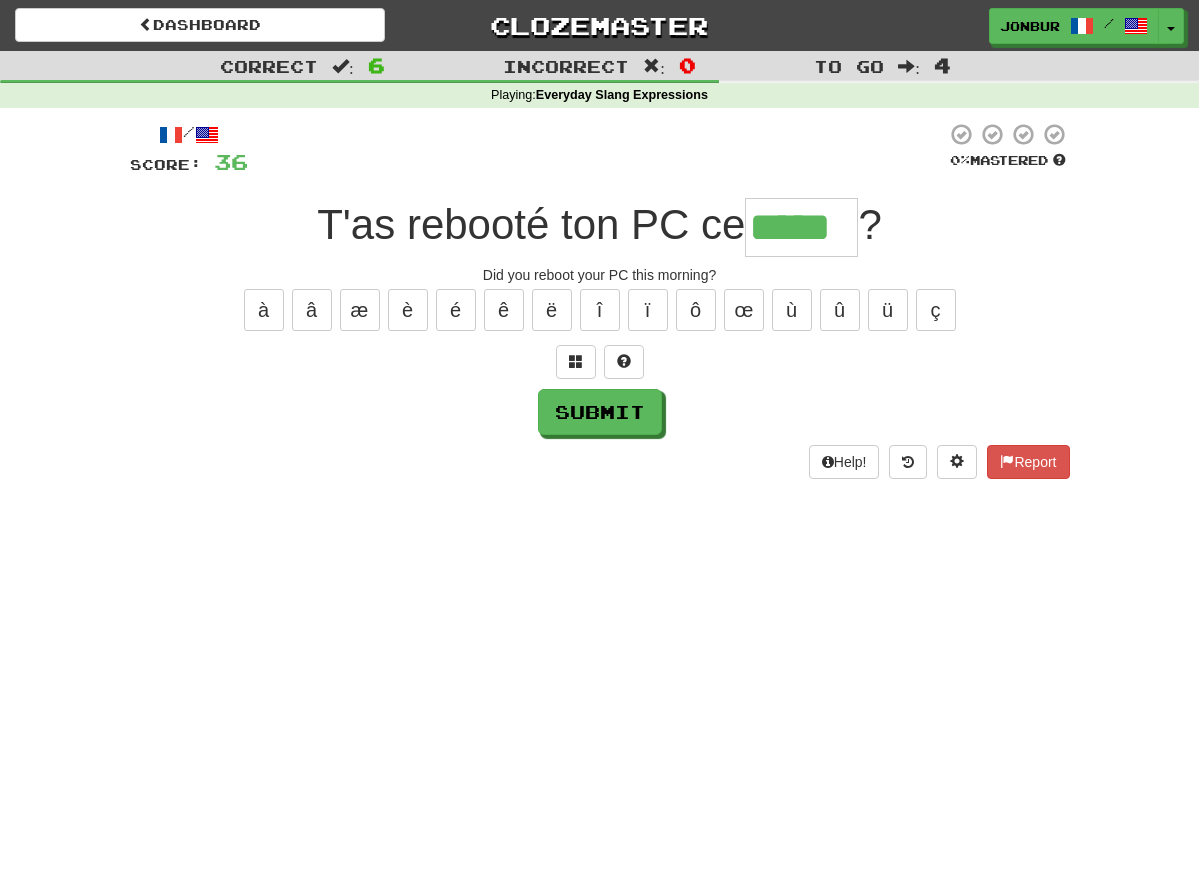 type on "*****" 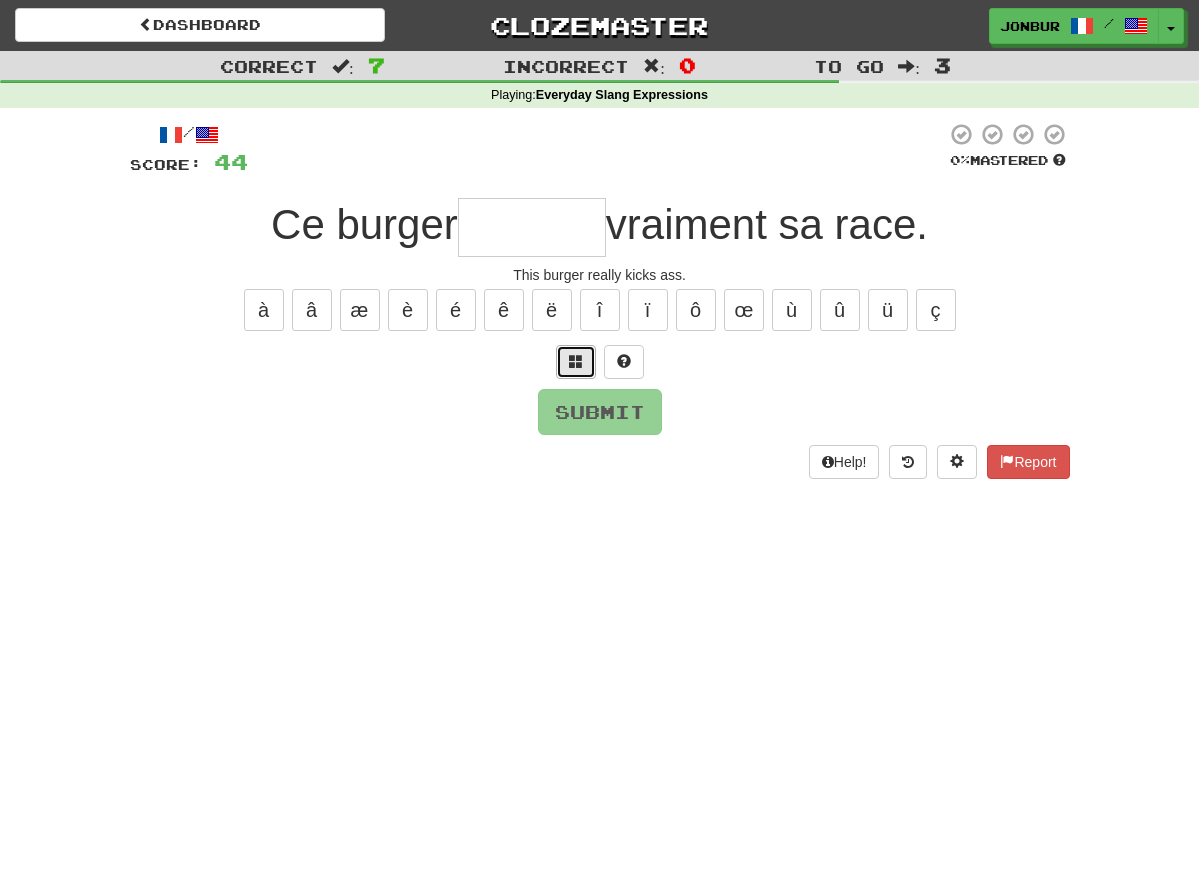 click at bounding box center (576, 361) 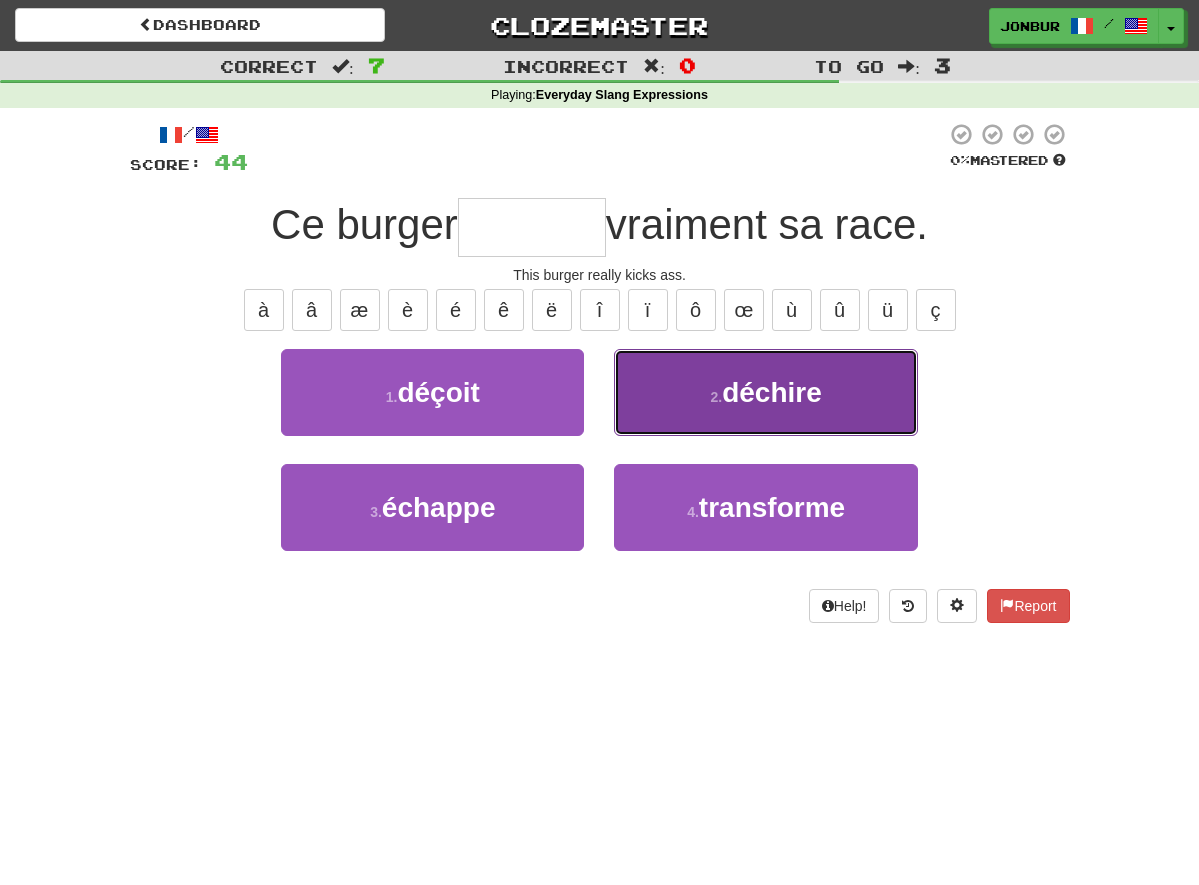click on "2 .  déchire" at bounding box center (765, 392) 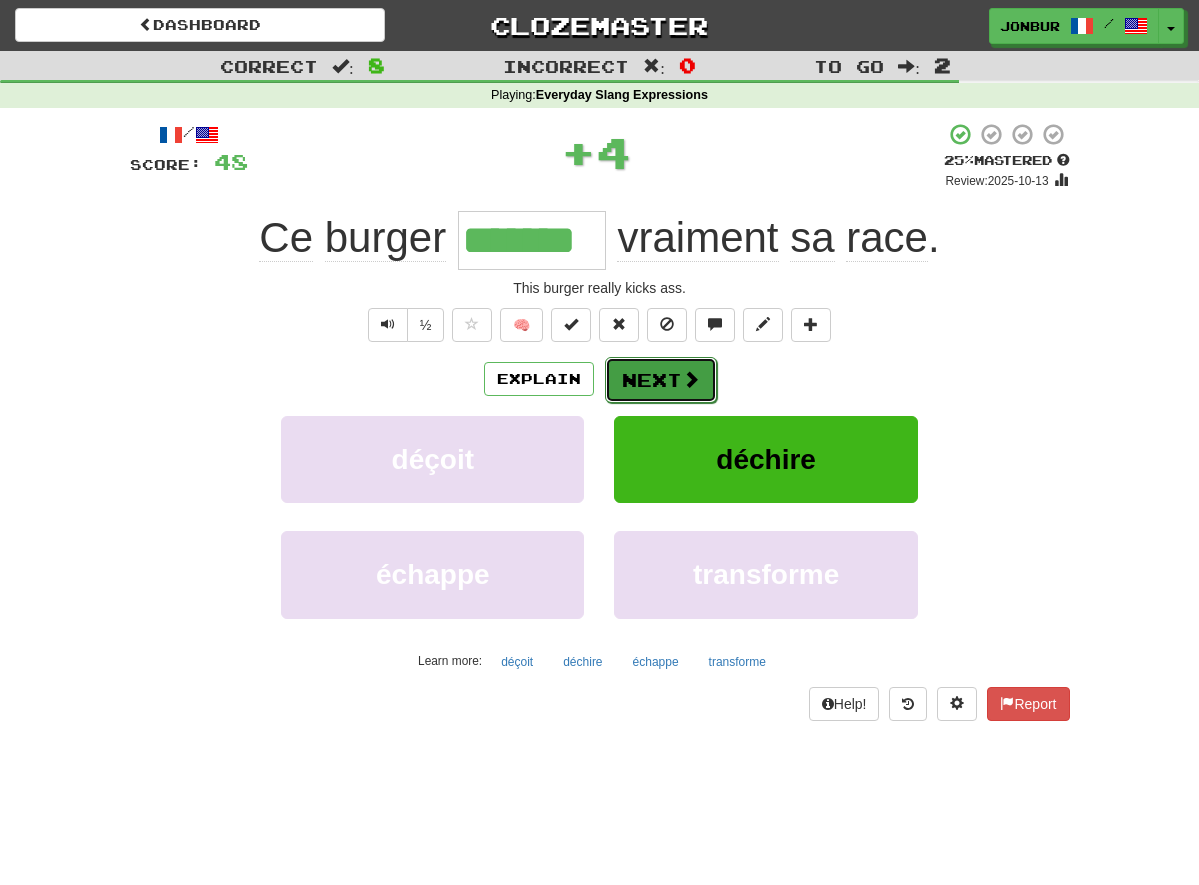 click on "Next" at bounding box center [661, 380] 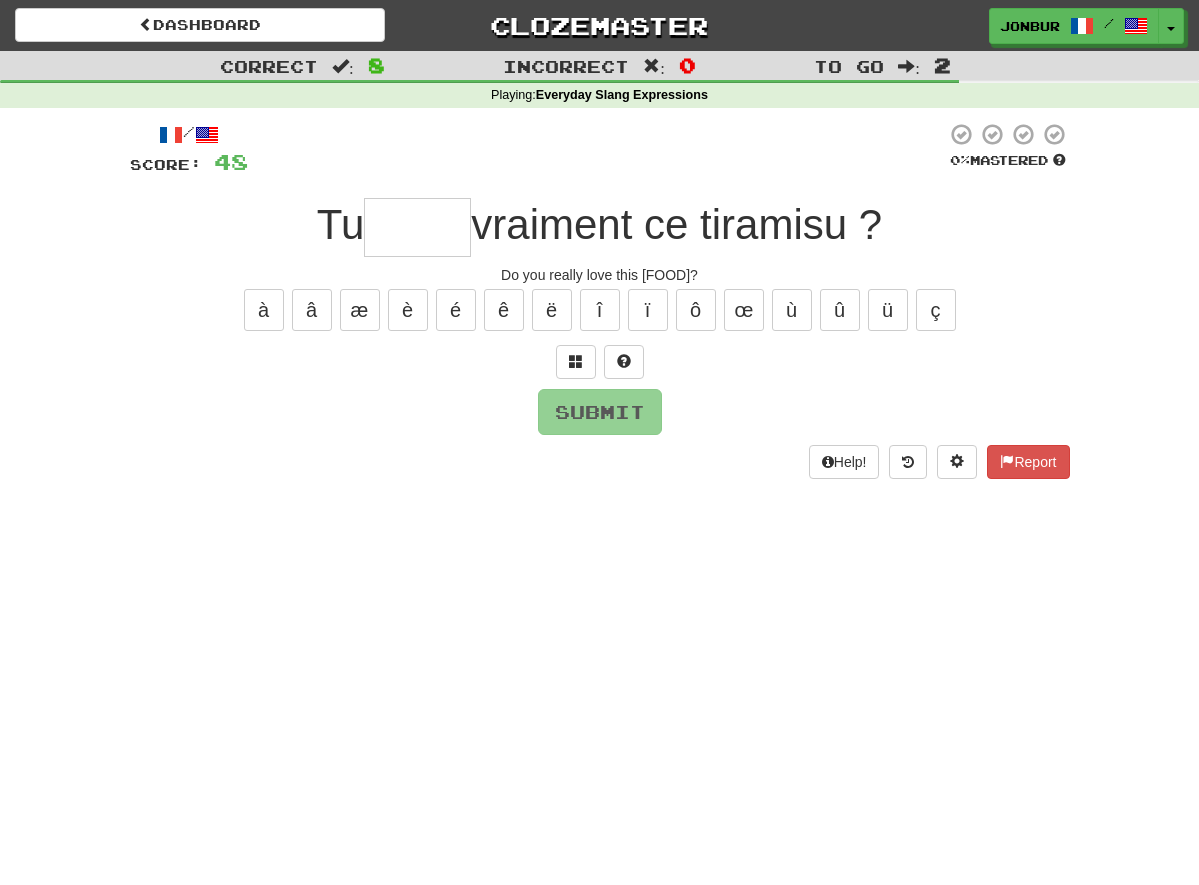type on "*" 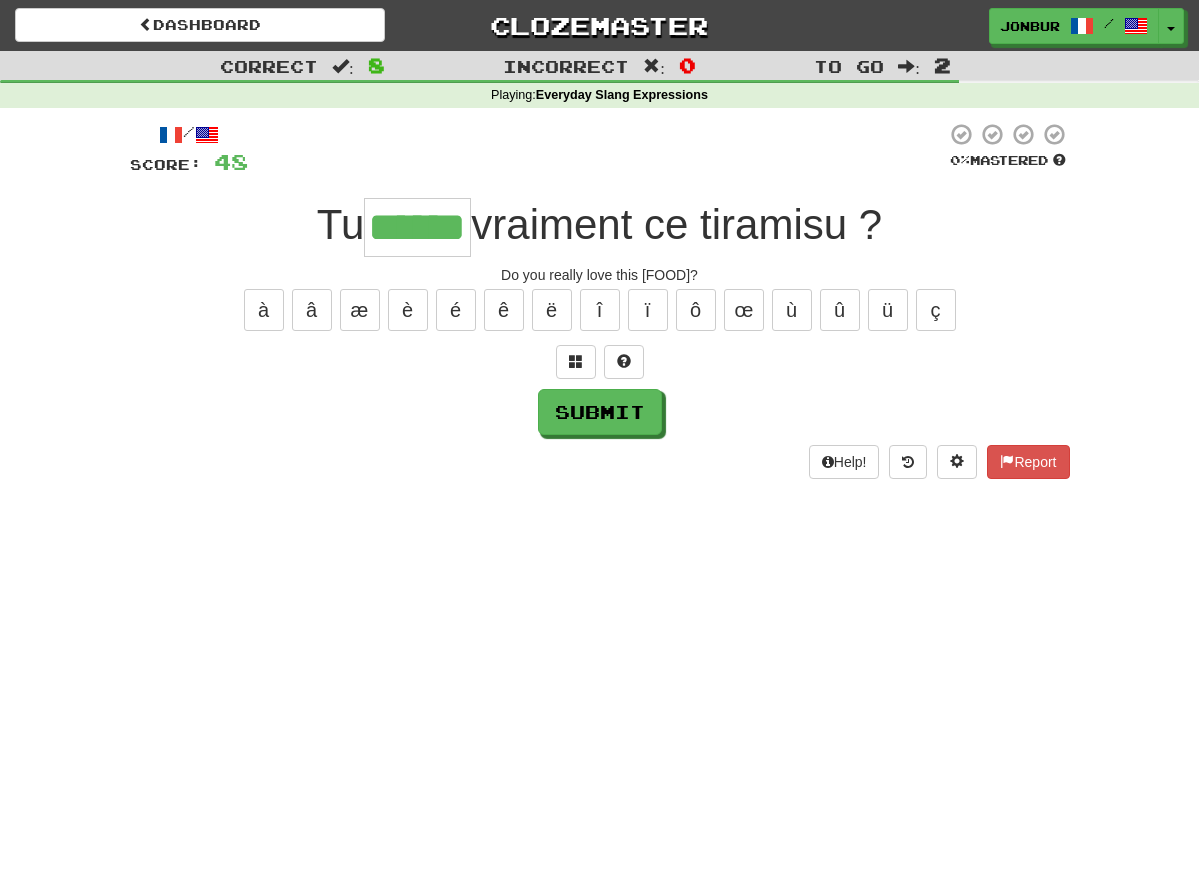 type on "******" 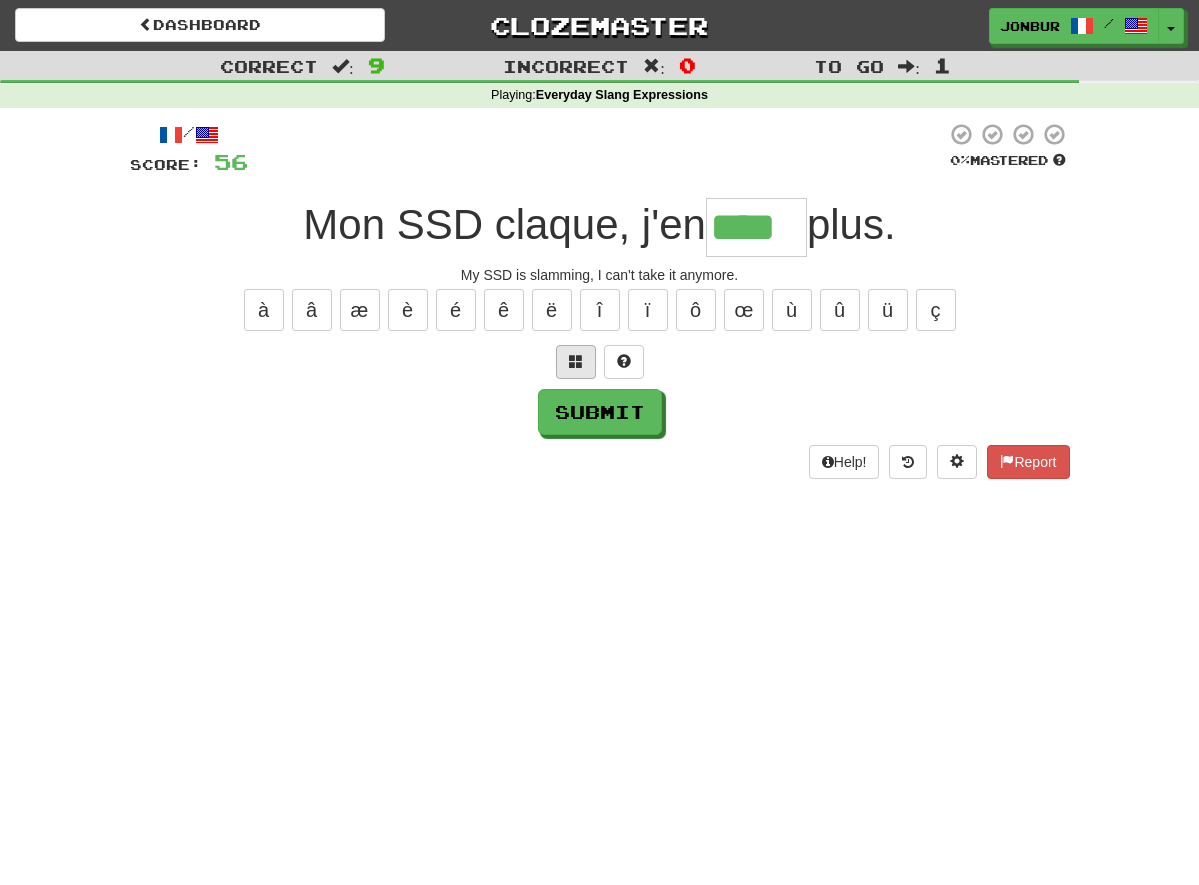 type on "****" 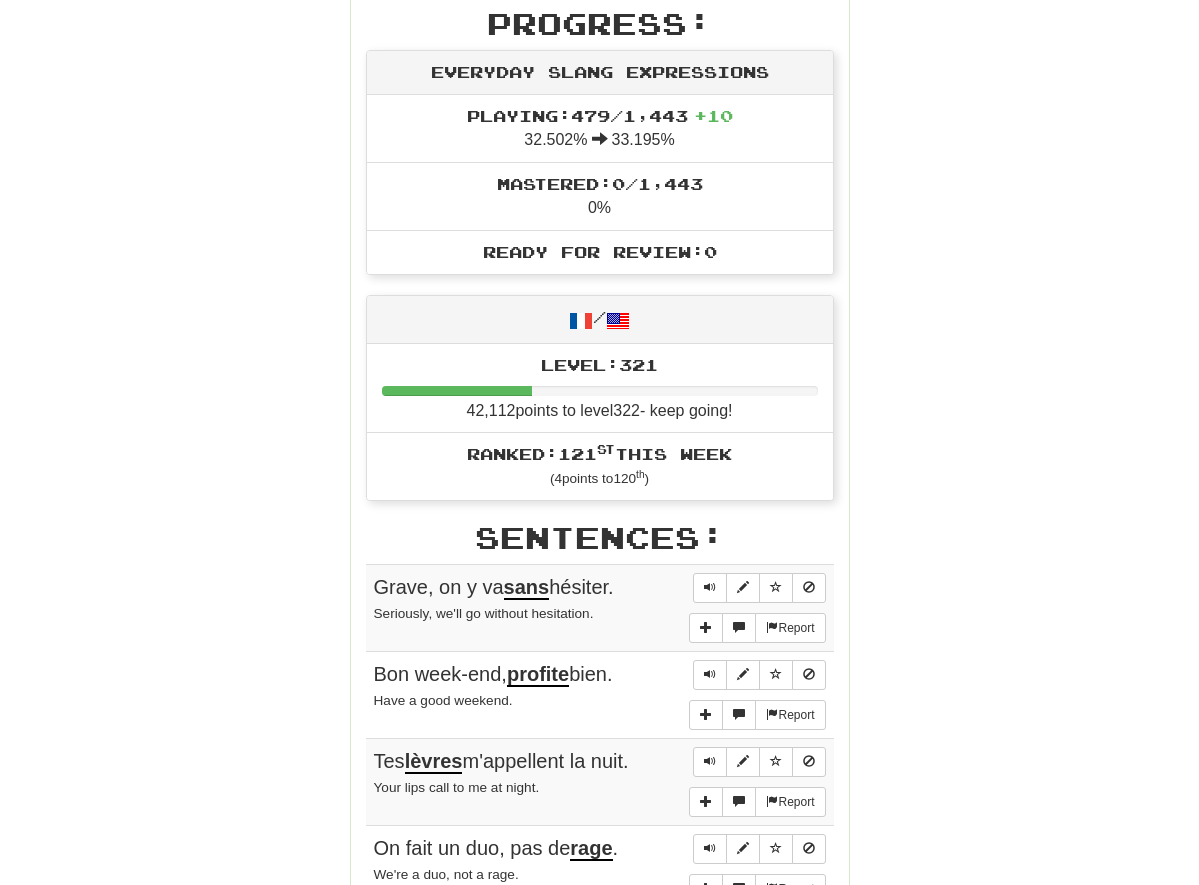 scroll, scrollTop: 612, scrollLeft: 0, axis: vertical 